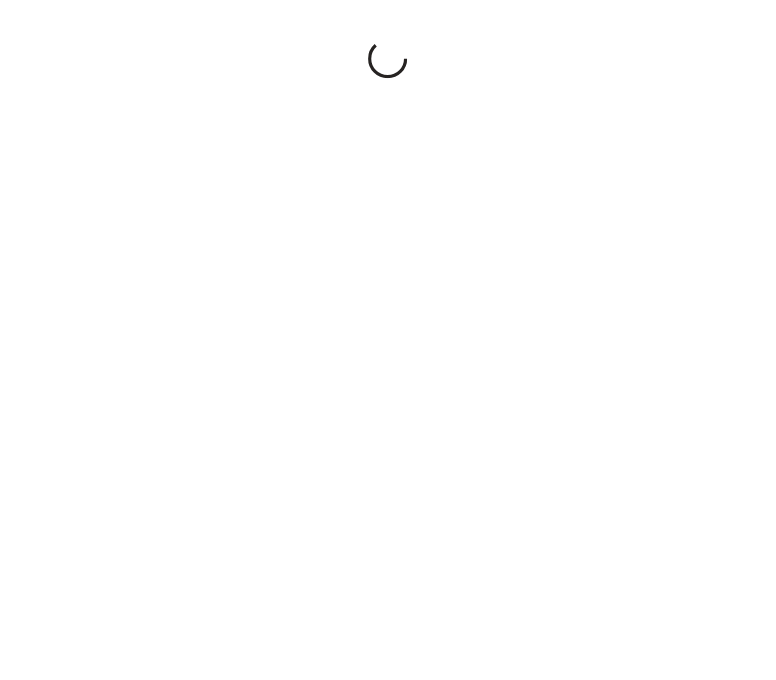 scroll, scrollTop: 0, scrollLeft: 0, axis: both 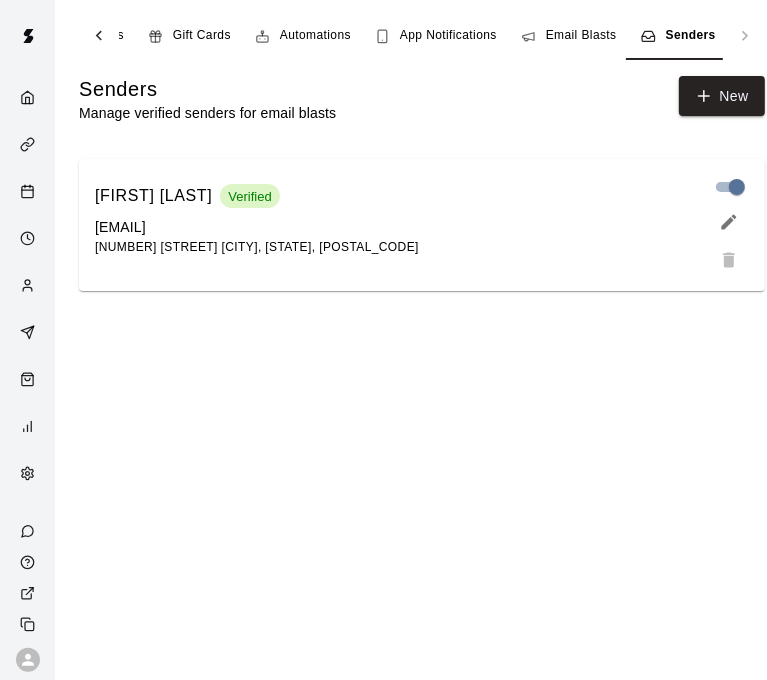 click 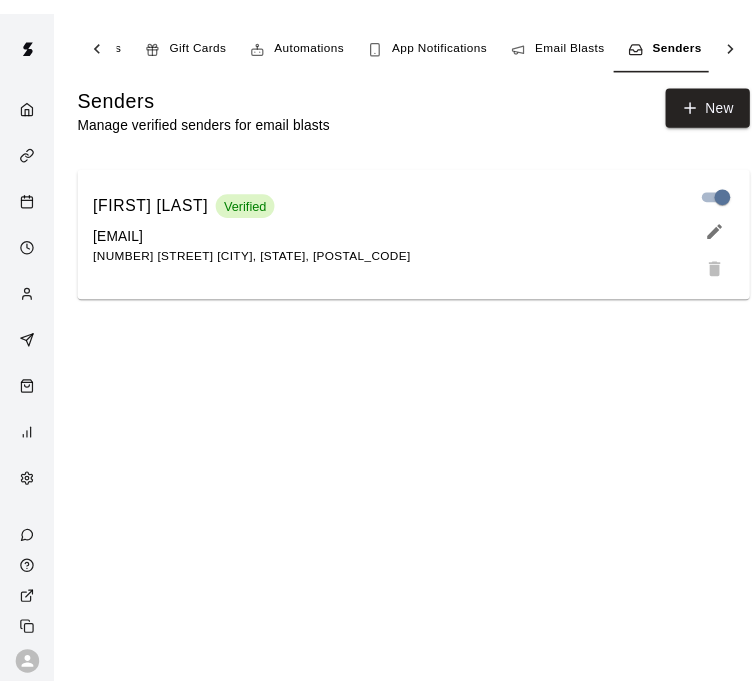 scroll, scrollTop: 0, scrollLeft: 0, axis: both 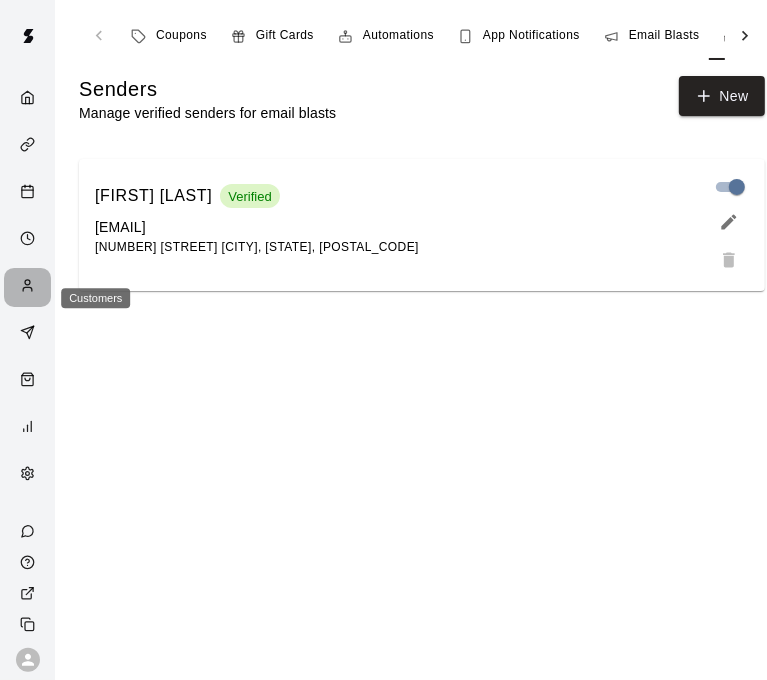 click at bounding box center [32, 287] 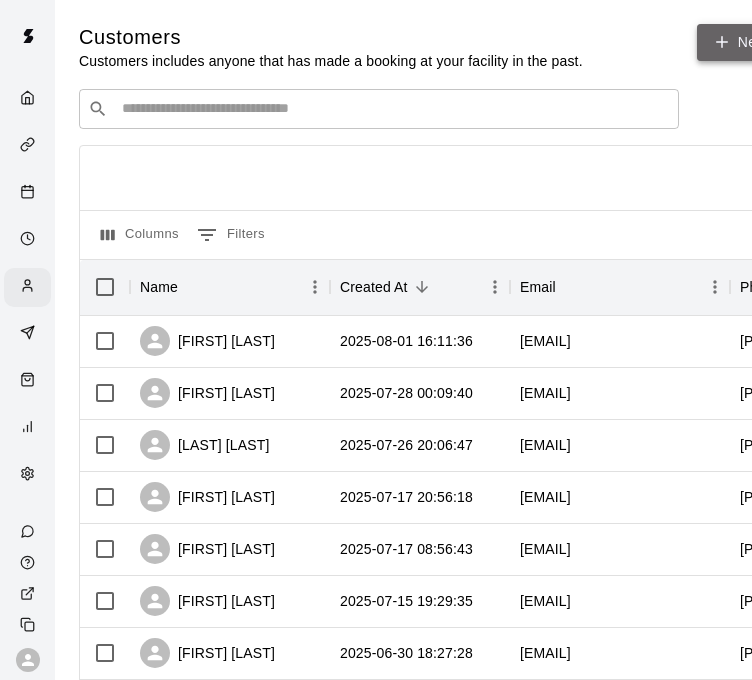 click 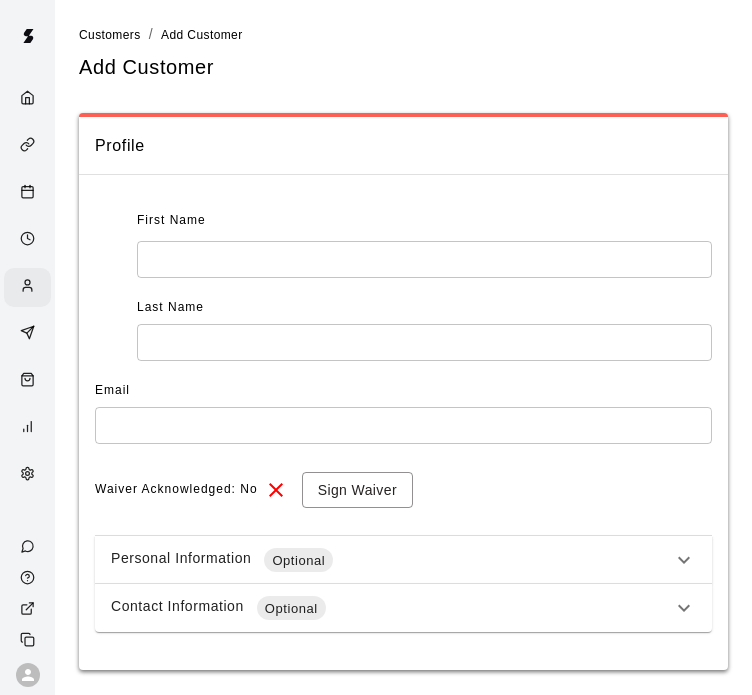 click at bounding box center [424, 259] 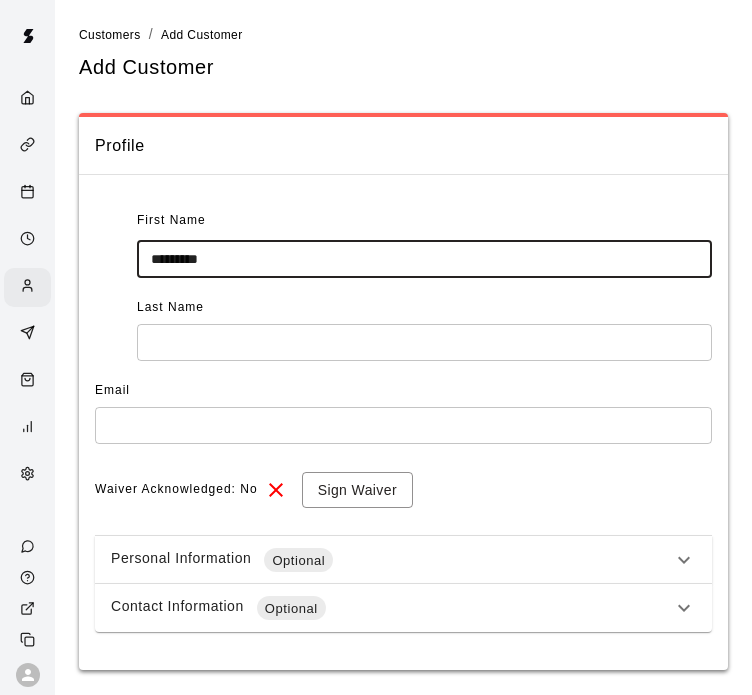 drag, startPoint x: 355, startPoint y: 253, endPoint x: 183, endPoint y: 254, distance: 172.00291 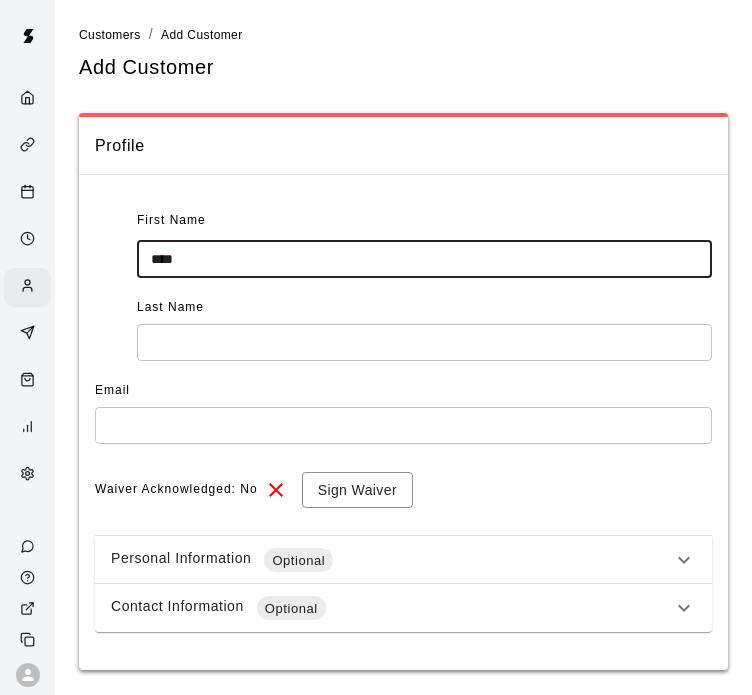 type on "***" 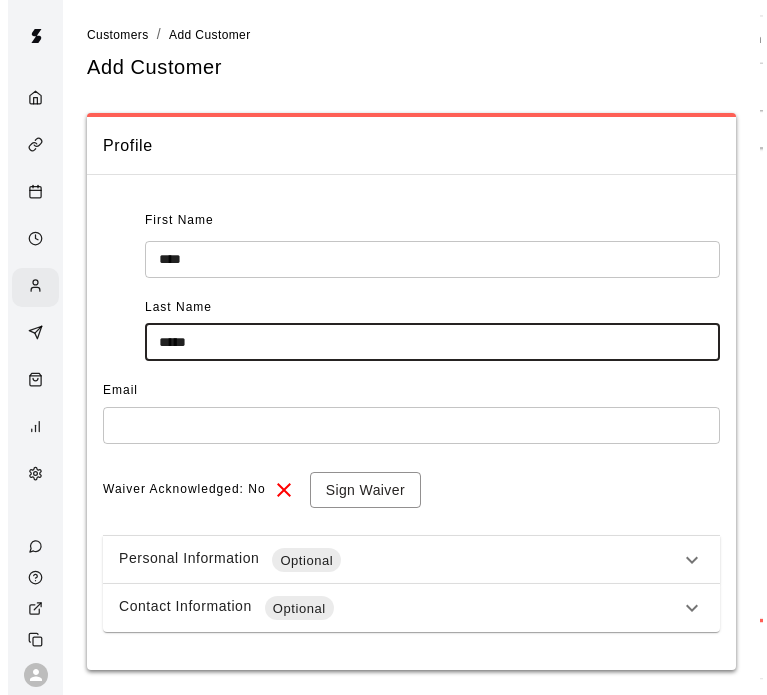 scroll, scrollTop: 54, scrollLeft: 0, axis: vertical 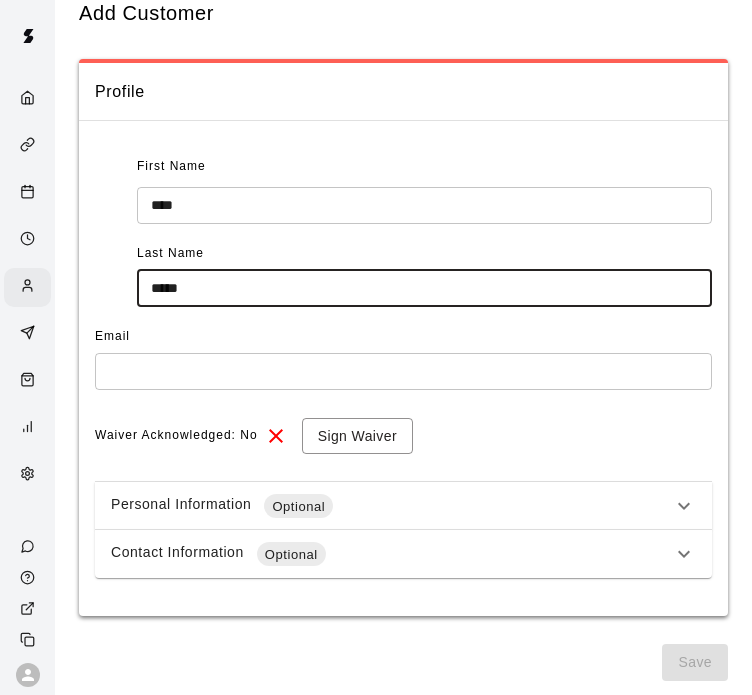 type on "*****" 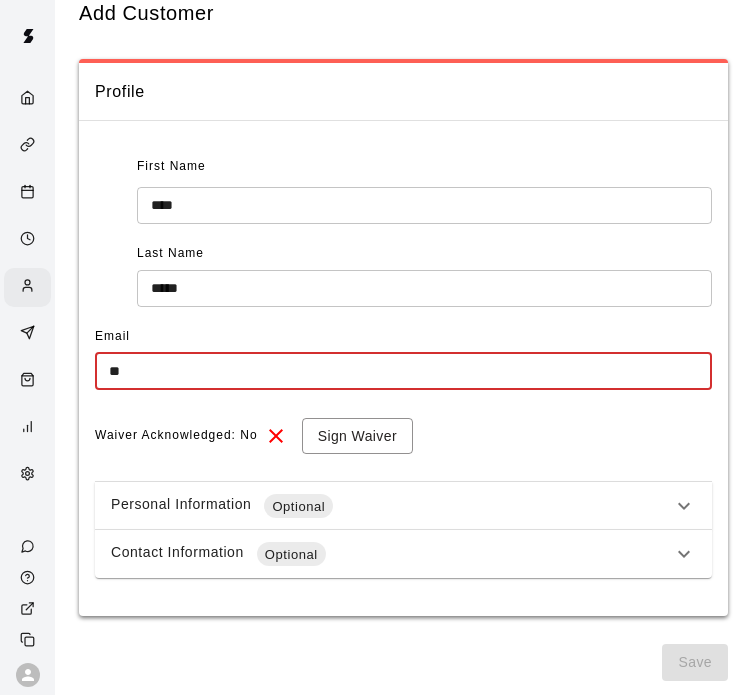 type on "*" 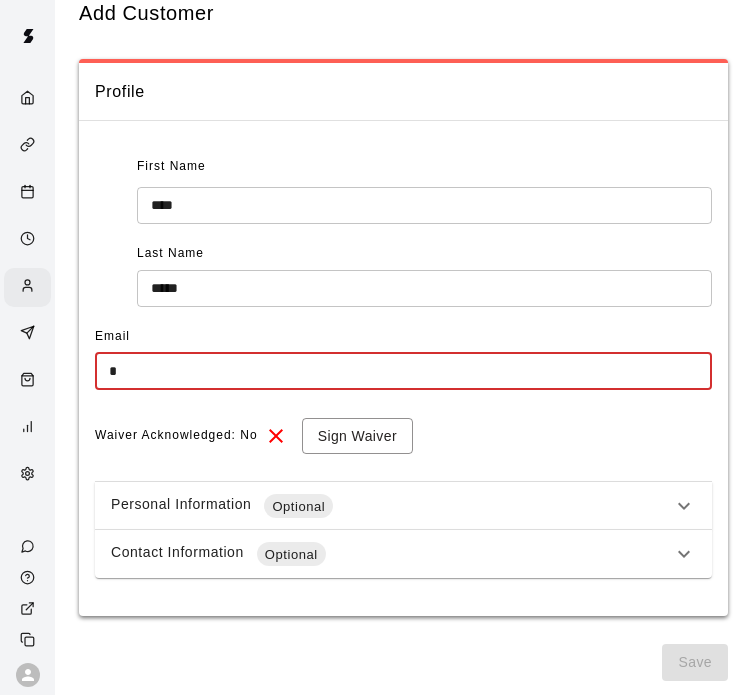 type 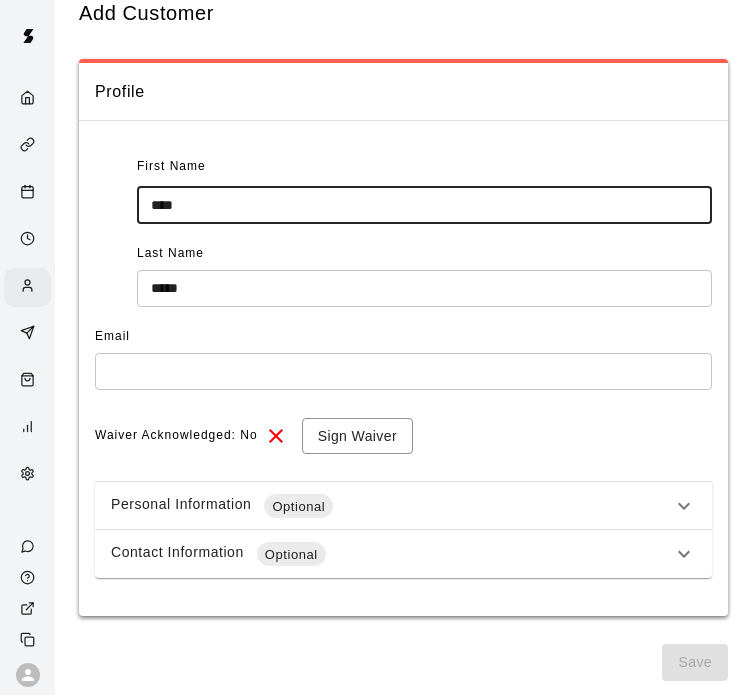 click on "***" at bounding box center (424, 205) 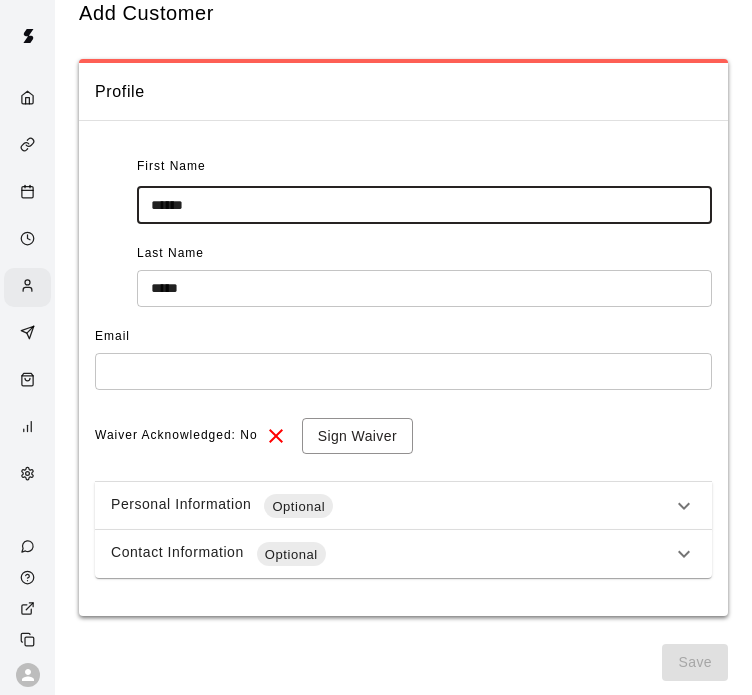 type on "*****" 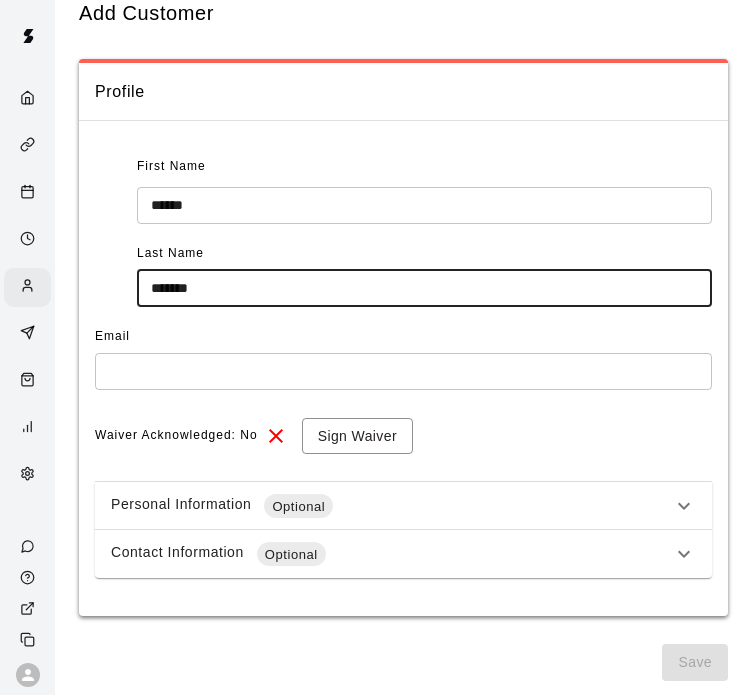 type on "*******" 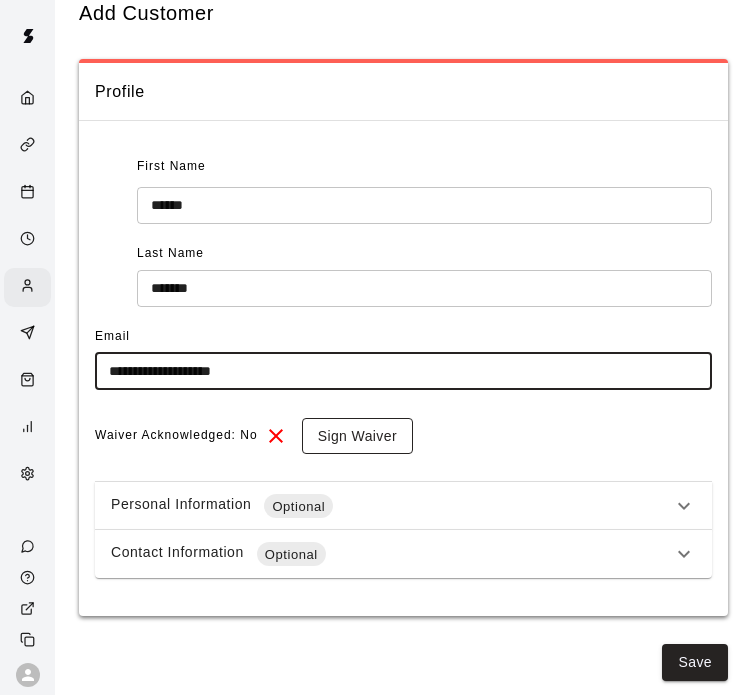 type on "**********" 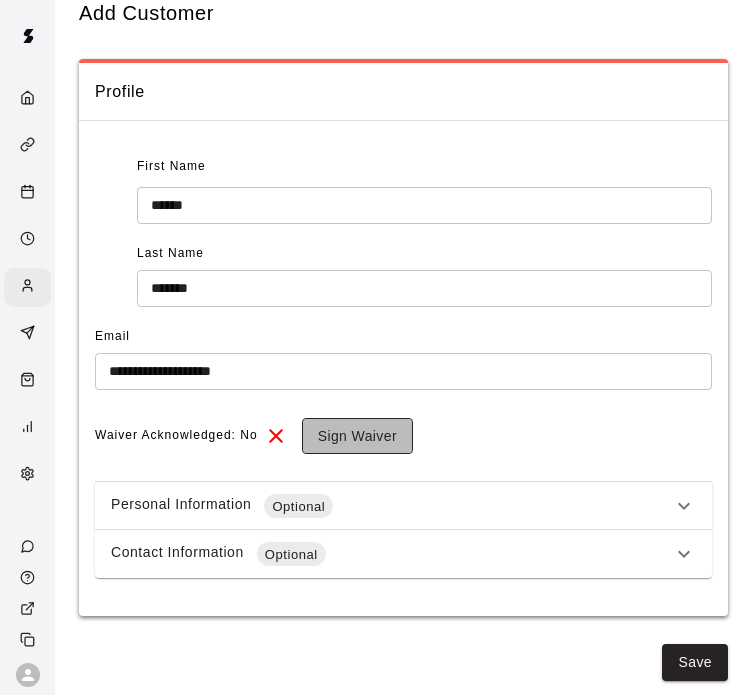 click on "Sign Waiver" at bounding box center [357, 436] 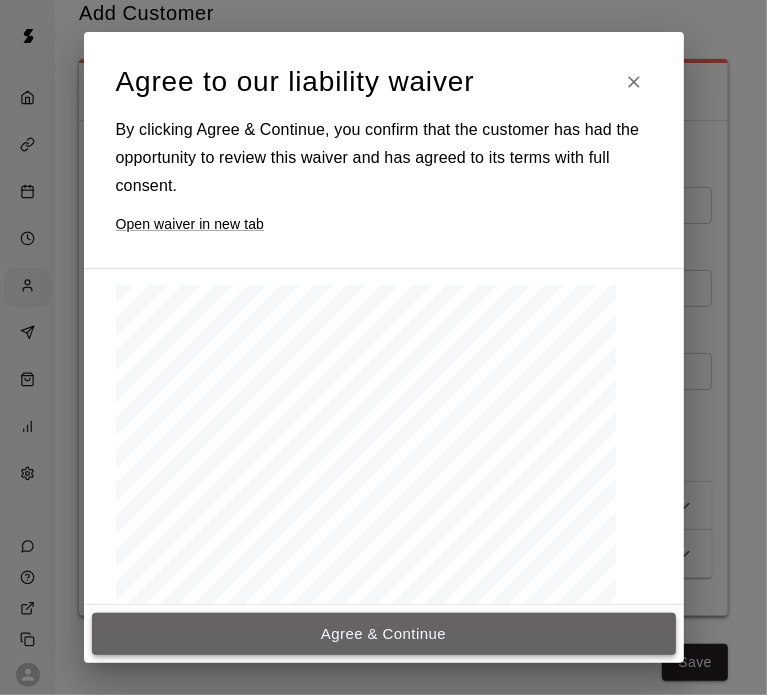 click on "Agree & Continue" at bounding box center [384, 634] 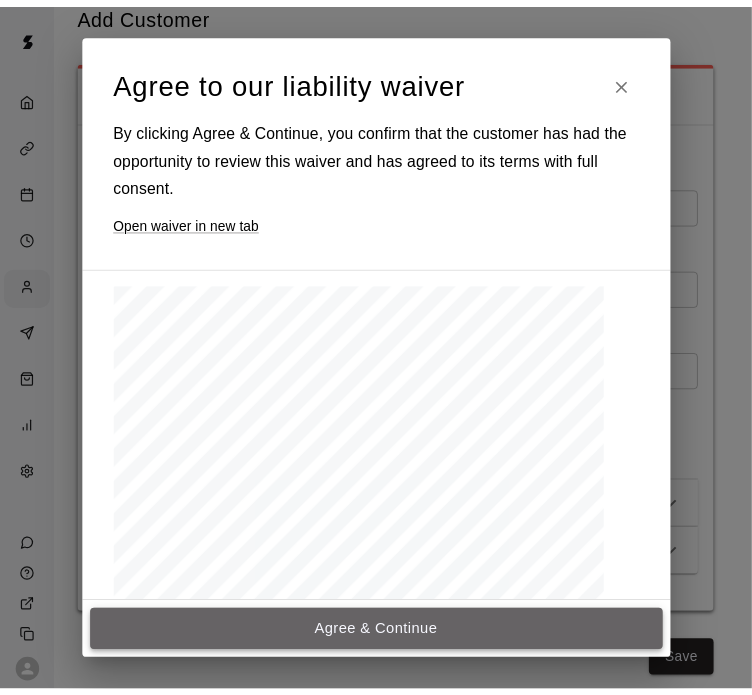 scroll, scrollTop: 50, scrollLeft: 0, axis: vertical 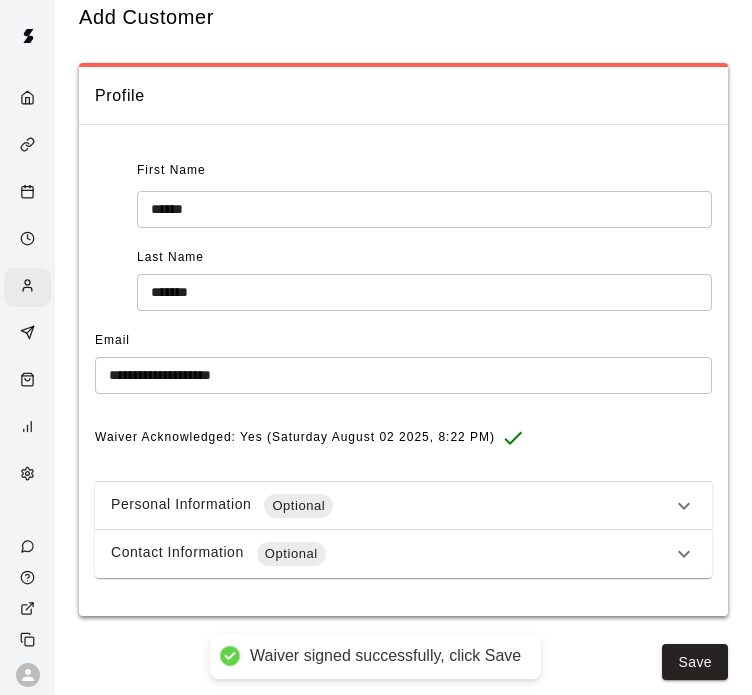 click 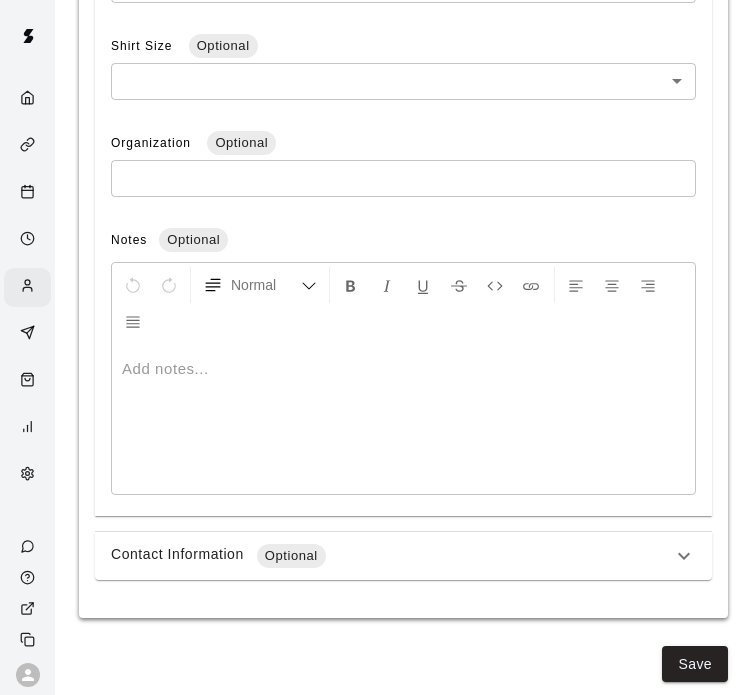 scroll, scrollTop: 800, scrollLeft: 0, axis: vertical 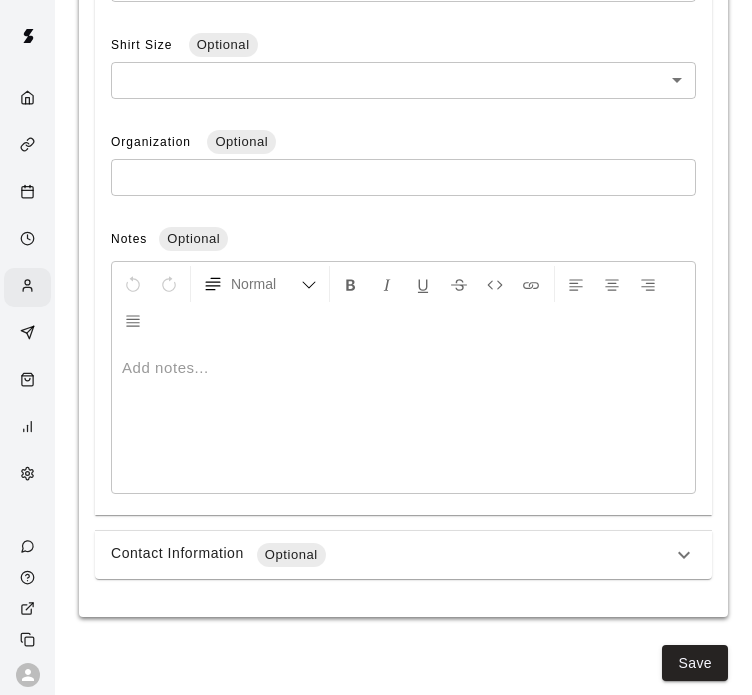 click on "Optional" at bounding box center (291, 555) 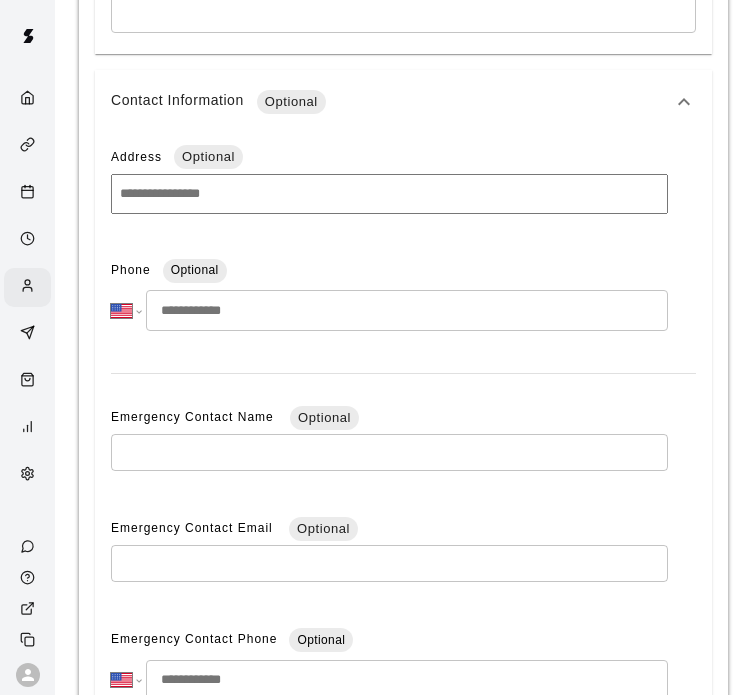 scroll, scrollTop: 1431, scrollLeft: 0, axis: vertical 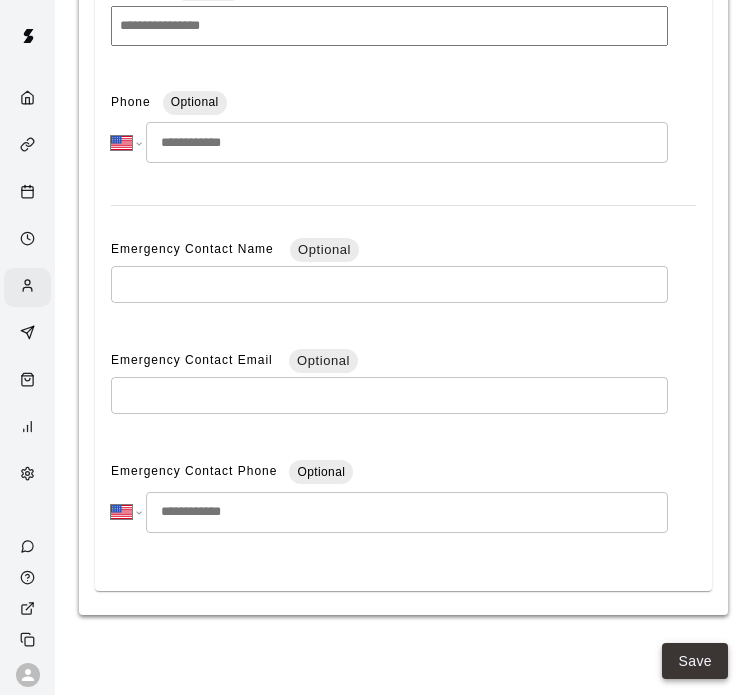 click on "Save" at bounding box center (695, 661) 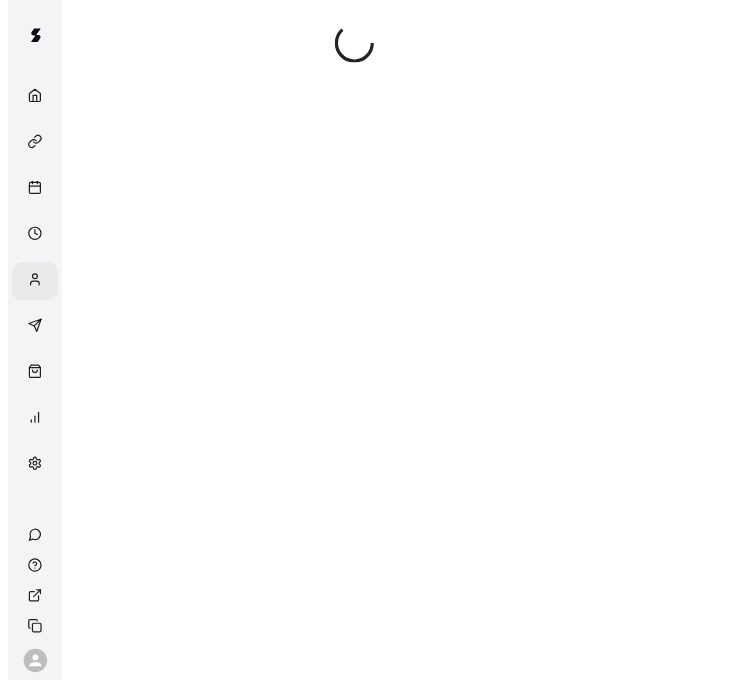 scroll, scrollTop: 0, scrollLeft: 0, axis: both 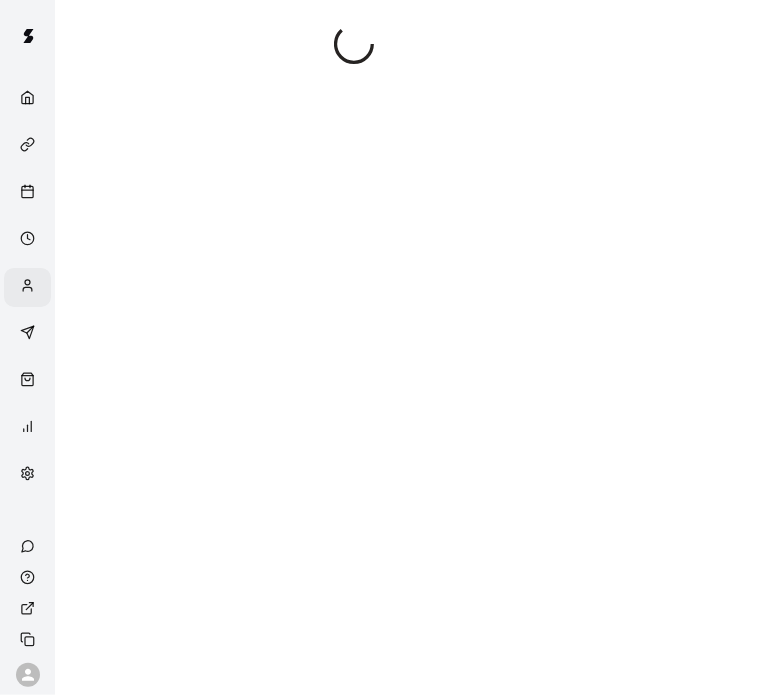 select on "**" 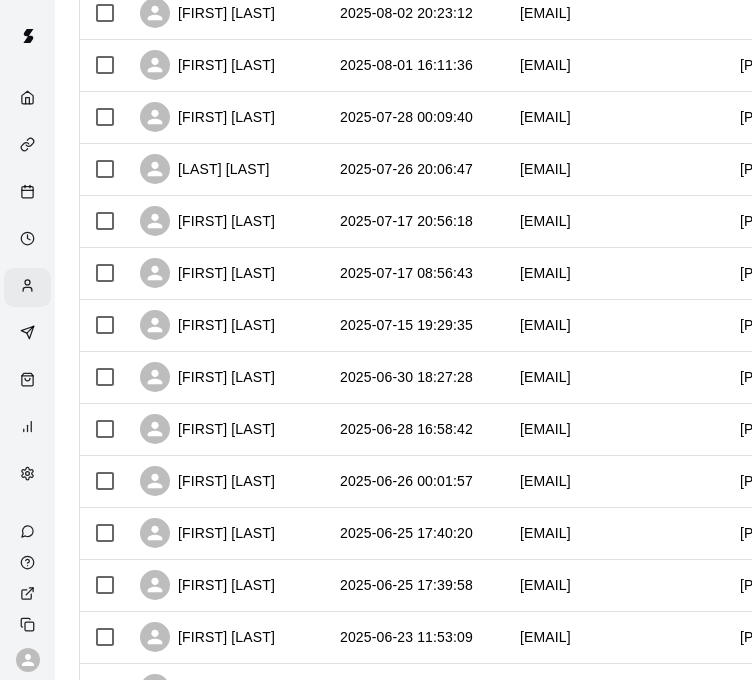 scroll, scrollTop: 0, scrollLeft: 0, axis: both 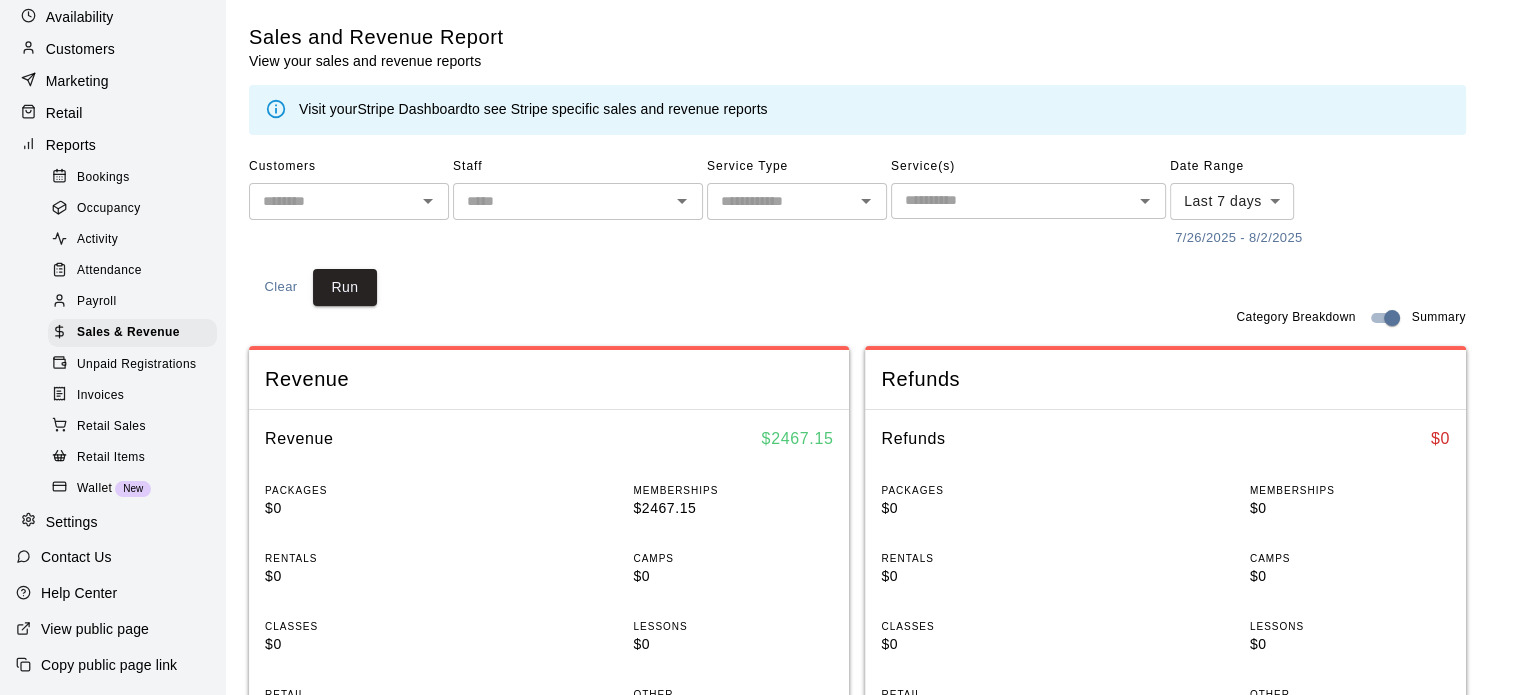 click on "Customers" at bounding box center (80, 49) 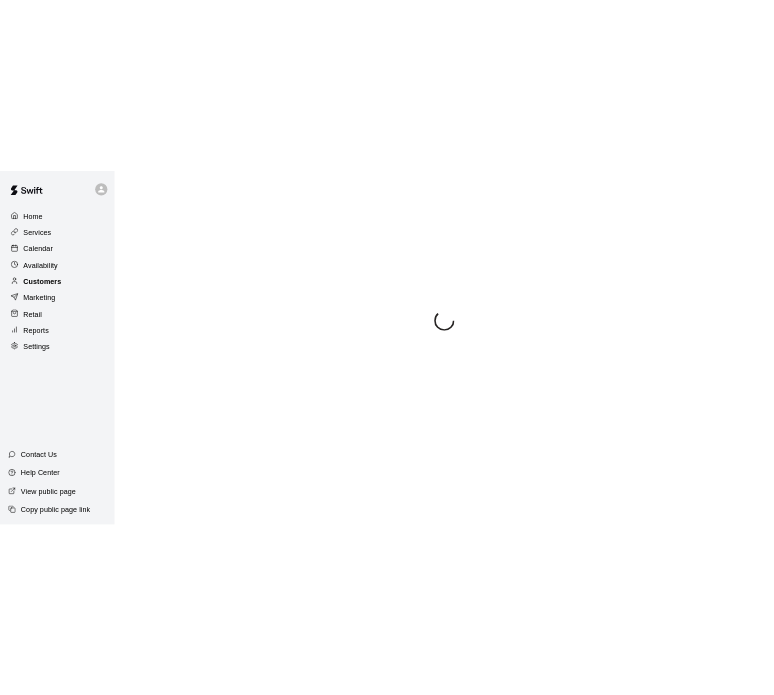 scroll, scrollTop: 0, scrollLeft: 0, axis: both 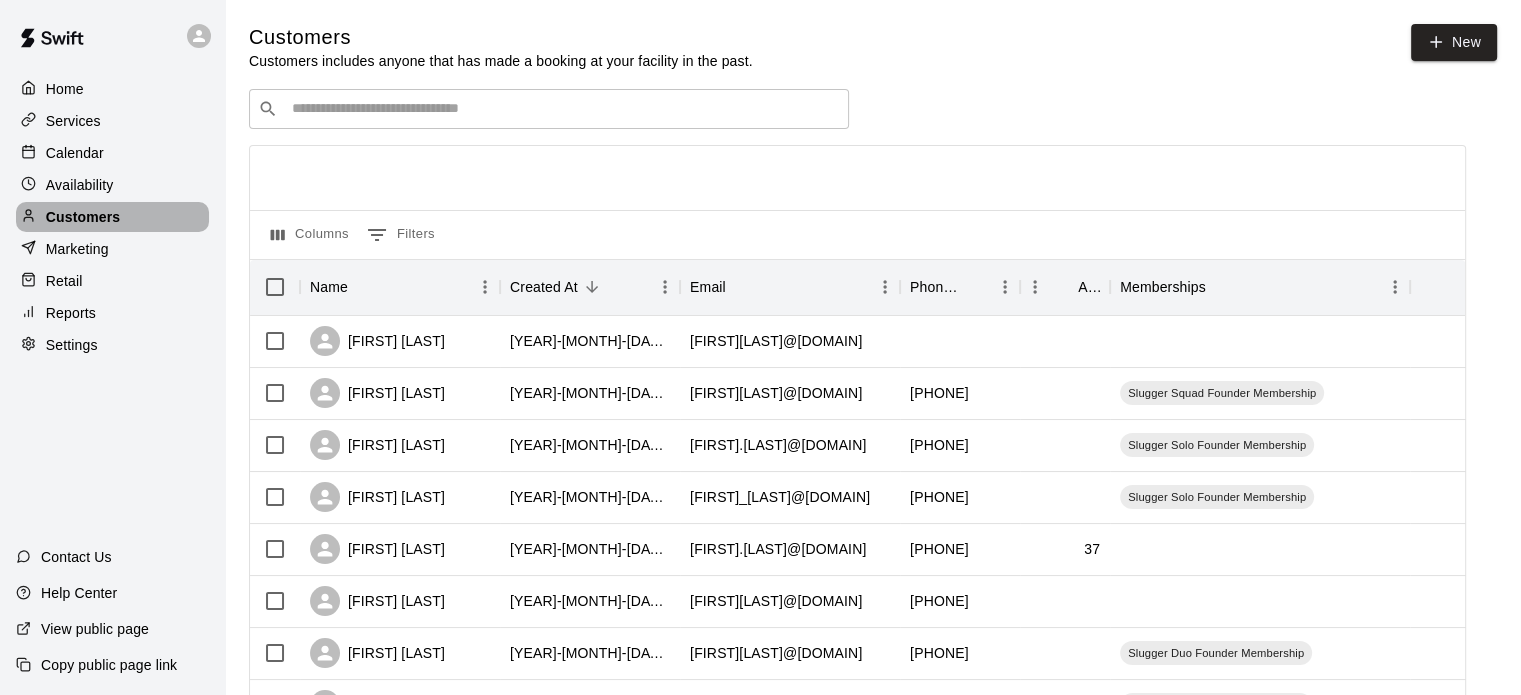 click on "Customers" at bounding box center (83, 217) 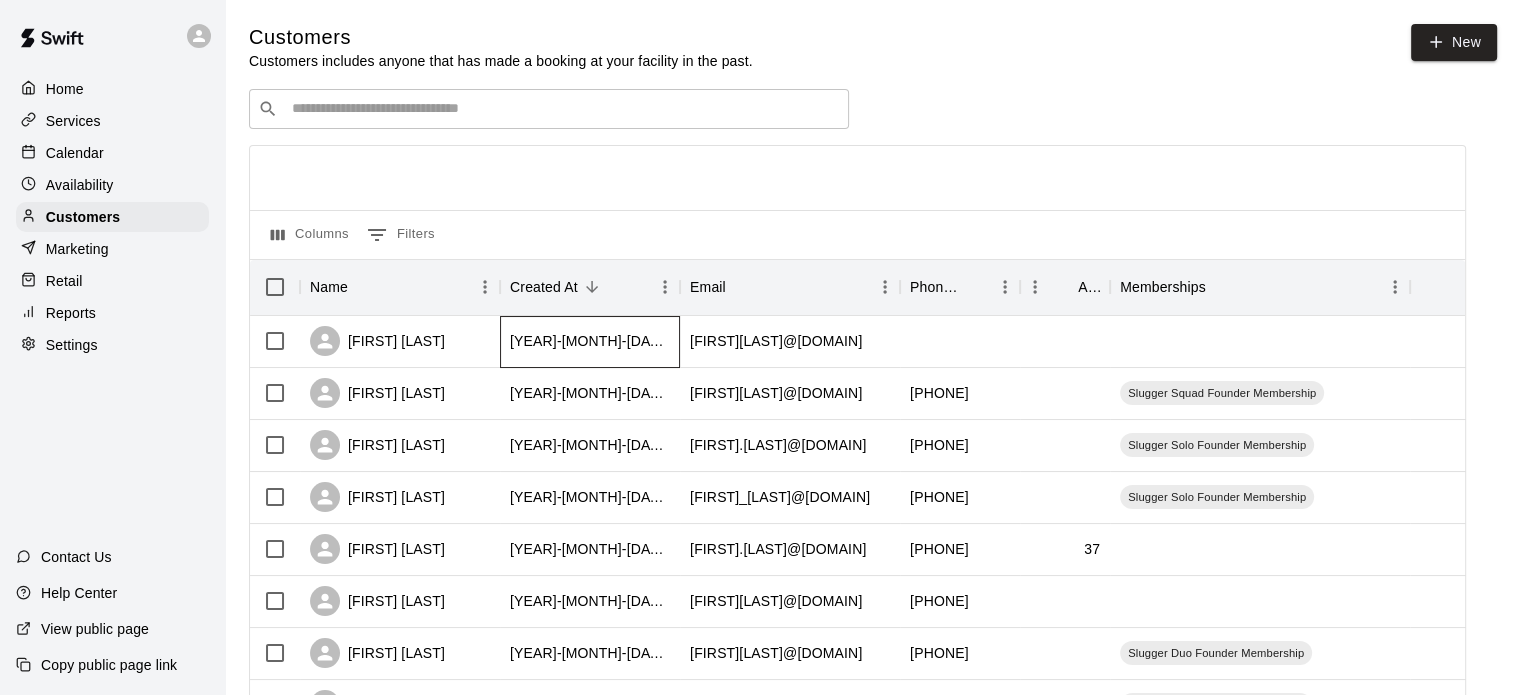 click on "[YEAR]-[MONTH]-[DAY] [HOUR]:[MINUTE]:[SECOND]" at bounding box center [590, 341] 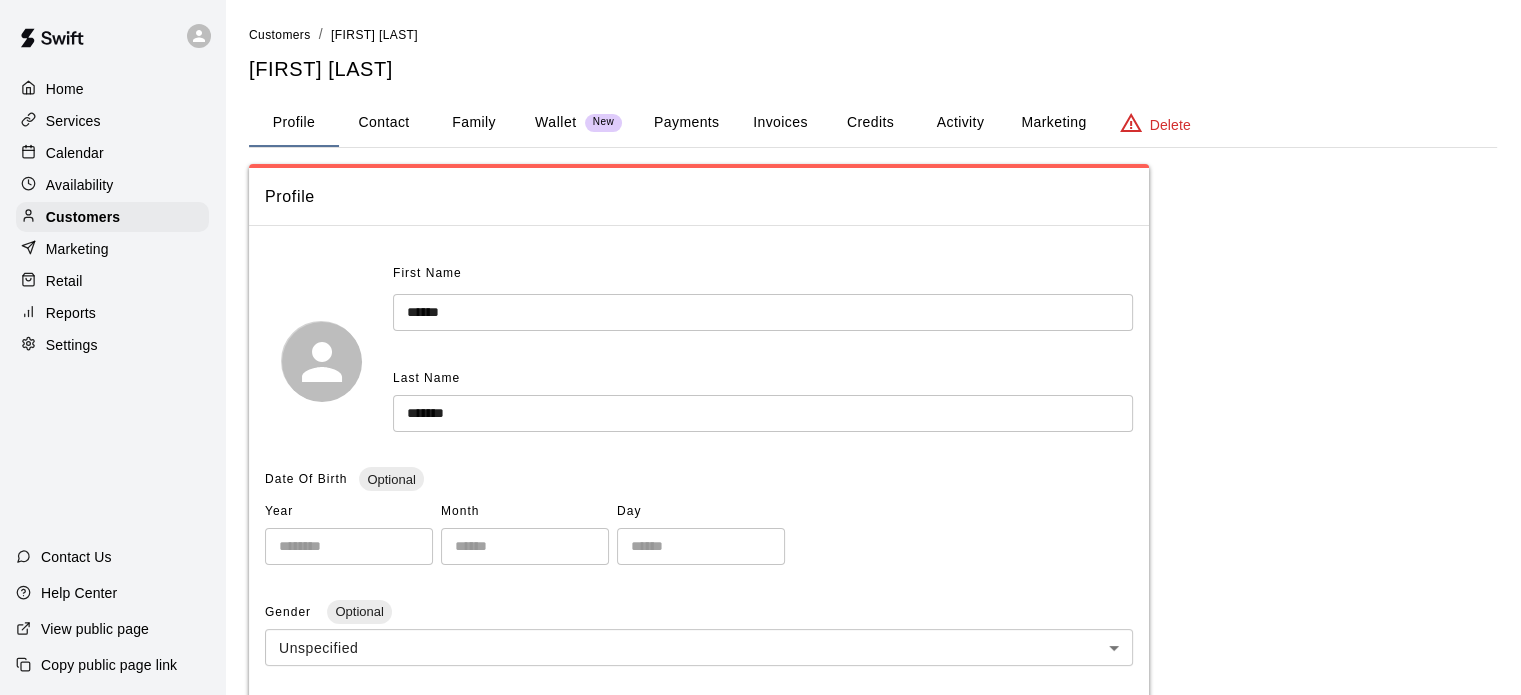 click on "*****" at bounding box center (763, 312) 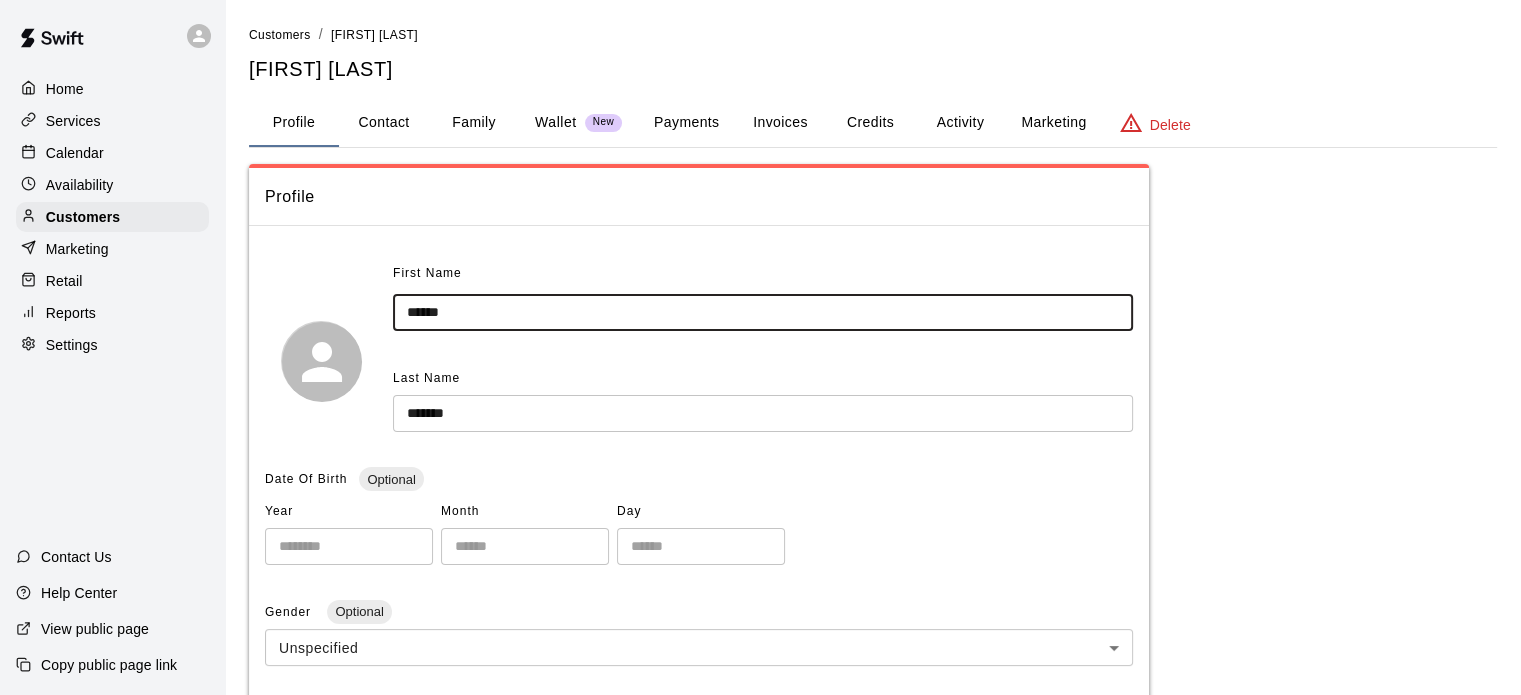 click on "*****" at bounding box center [763, 312] 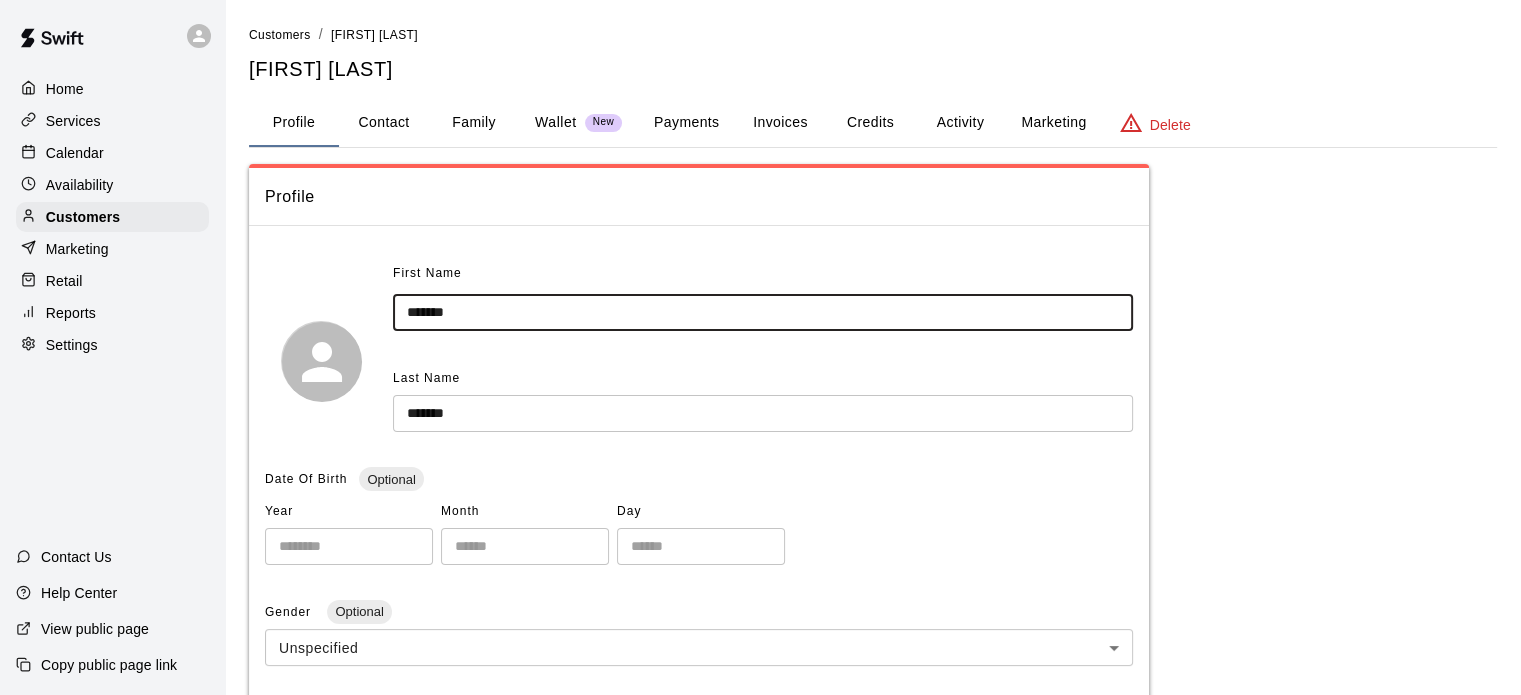 type on "******" 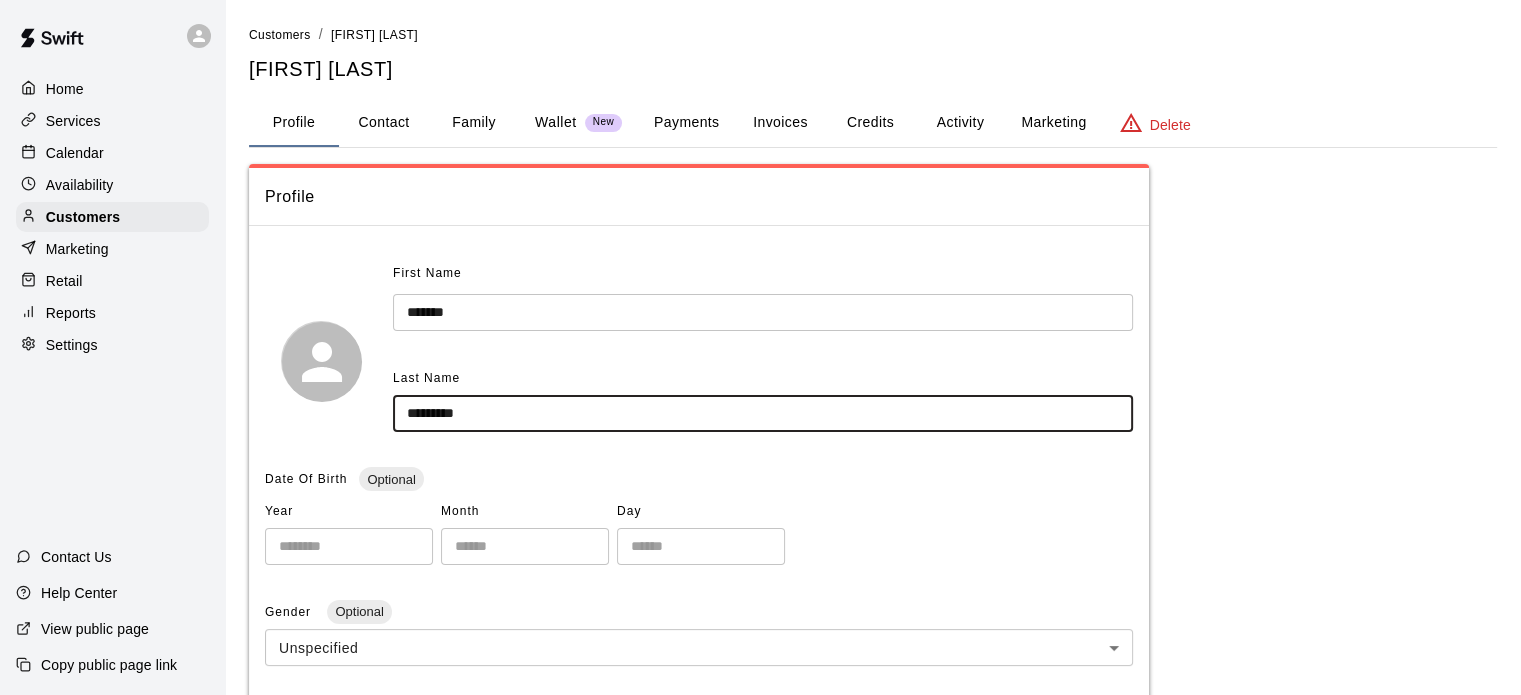 type on "*********" 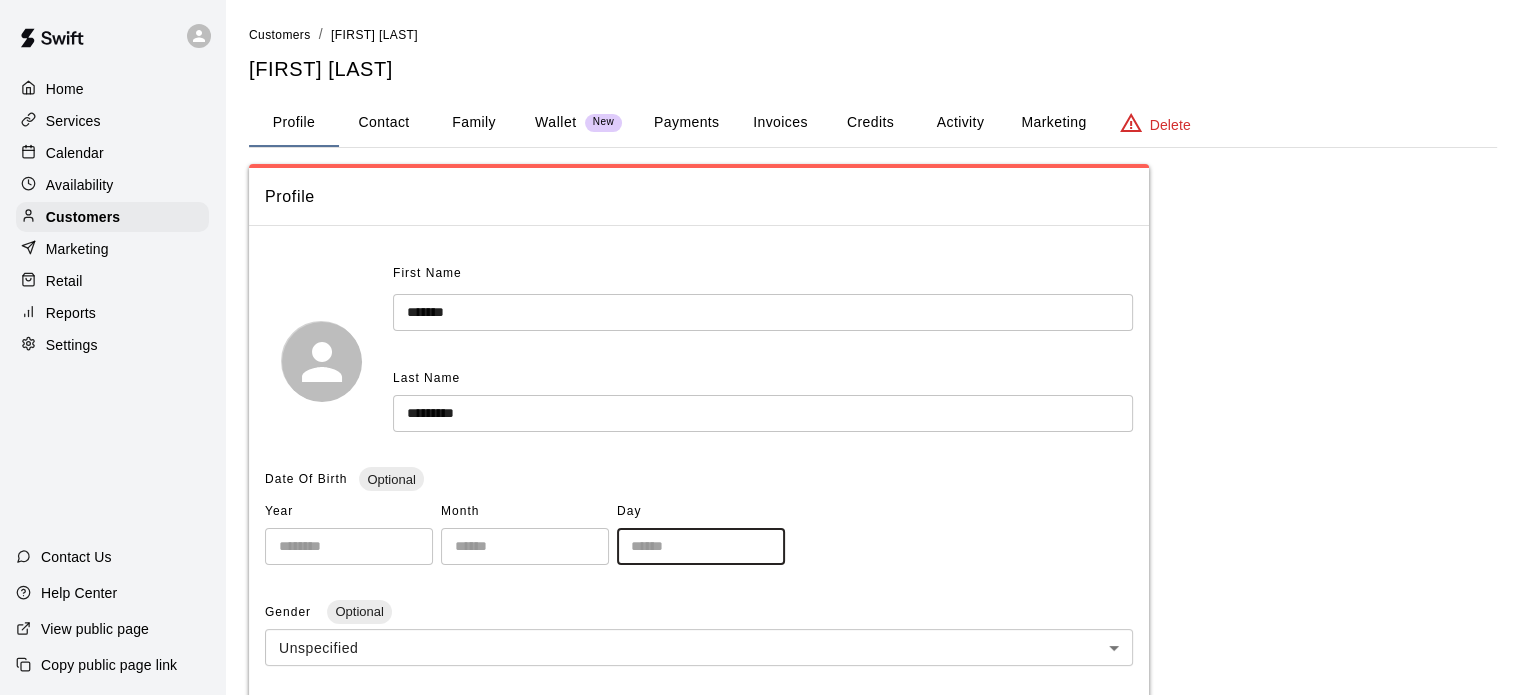 click on "Family" at bounding box center (474, 123) 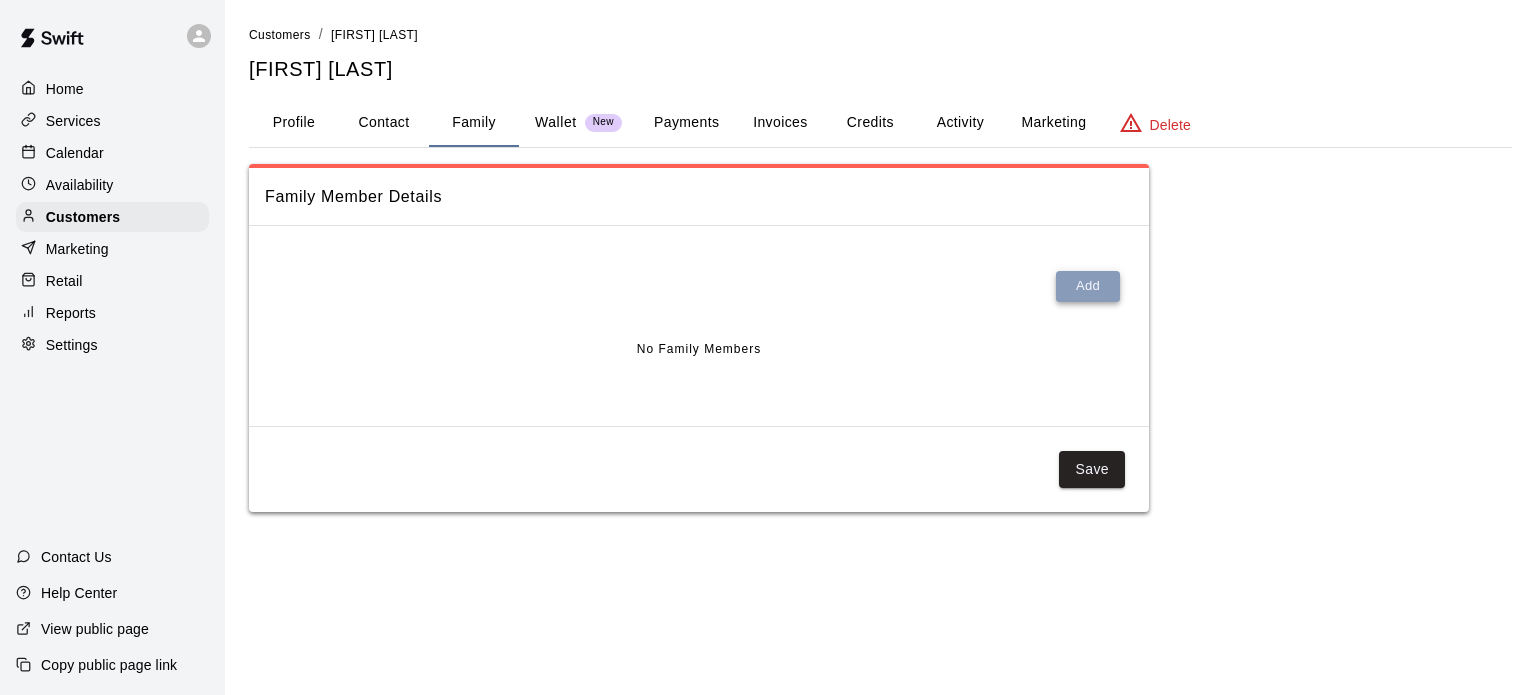 click on "Add" at bounding box center [1088, 286] 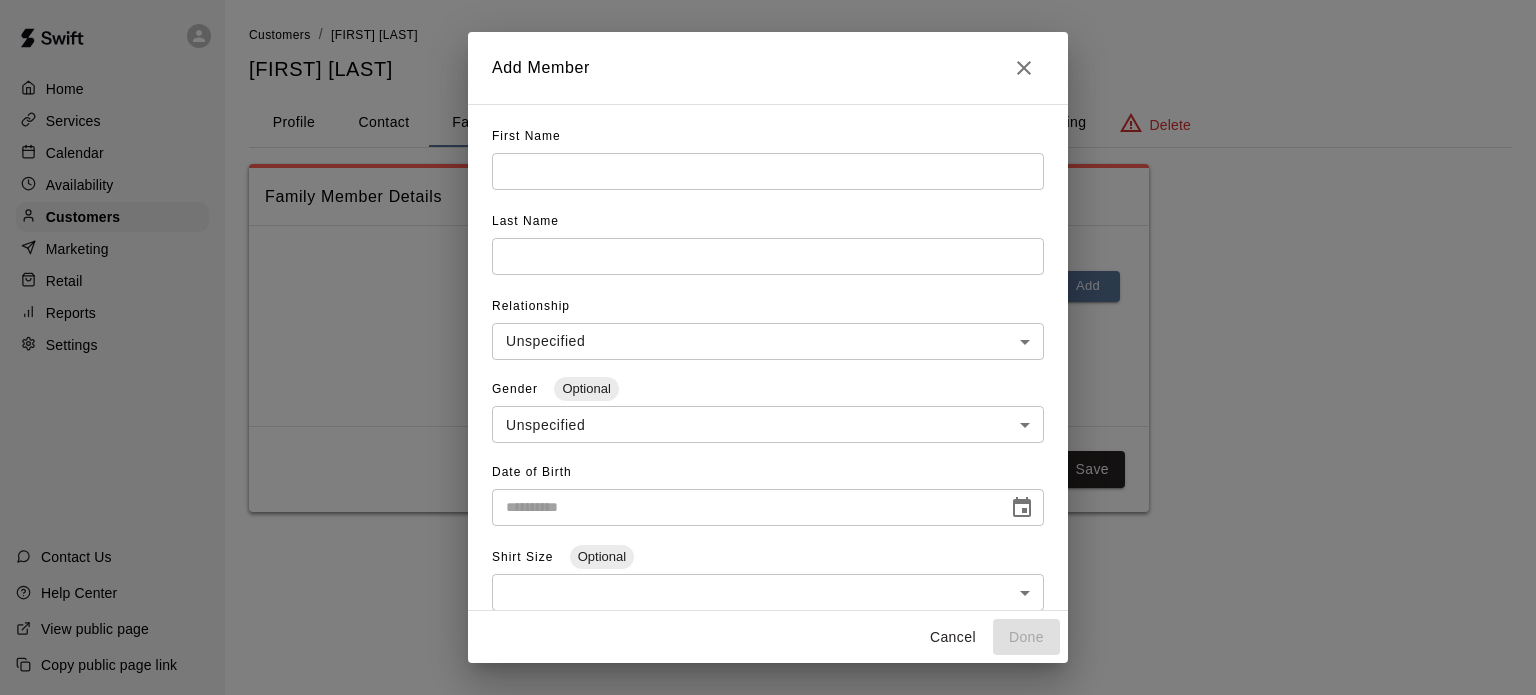 click at bounding box center [768, 171] 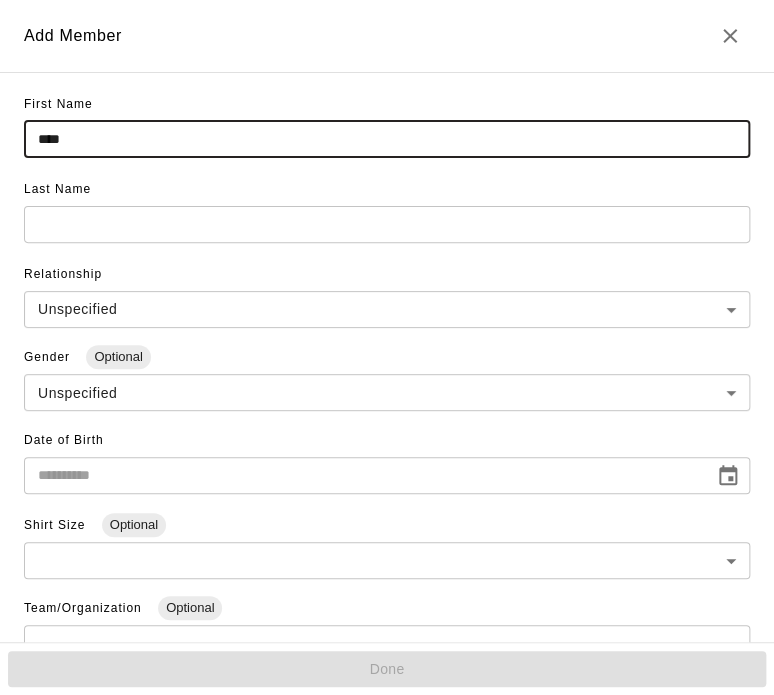 type on "***" 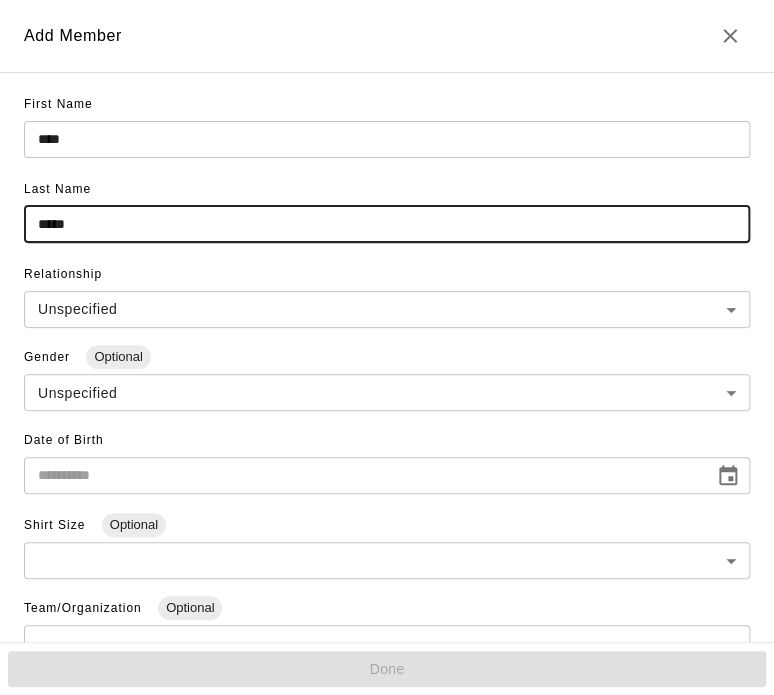 type on "*****" 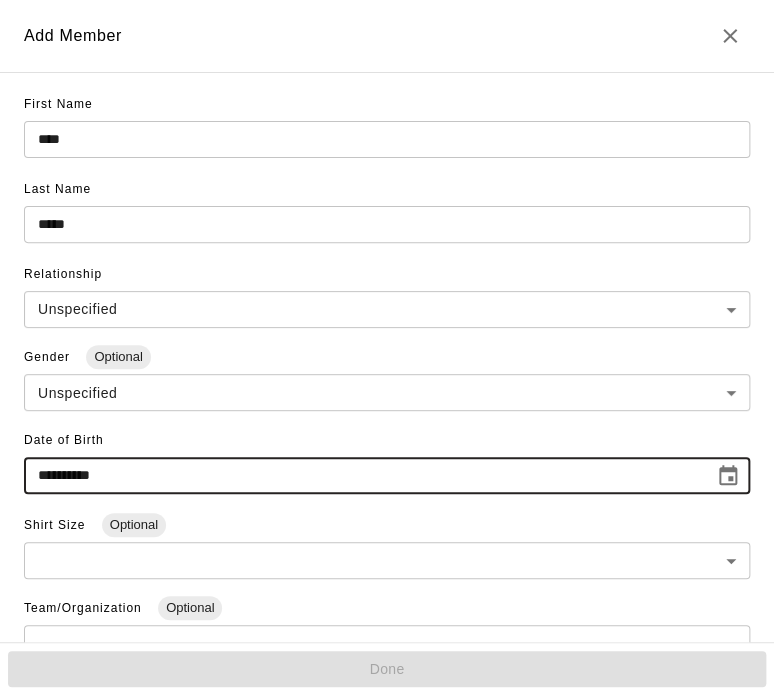 click on "**********" at bounding box center (362, 475) 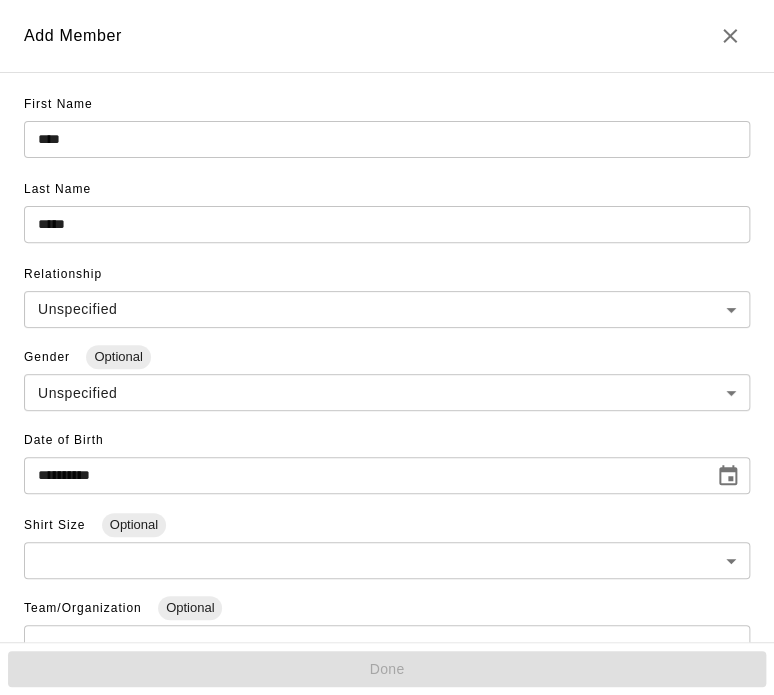 click on "**********" at bounding box center (362, 475) 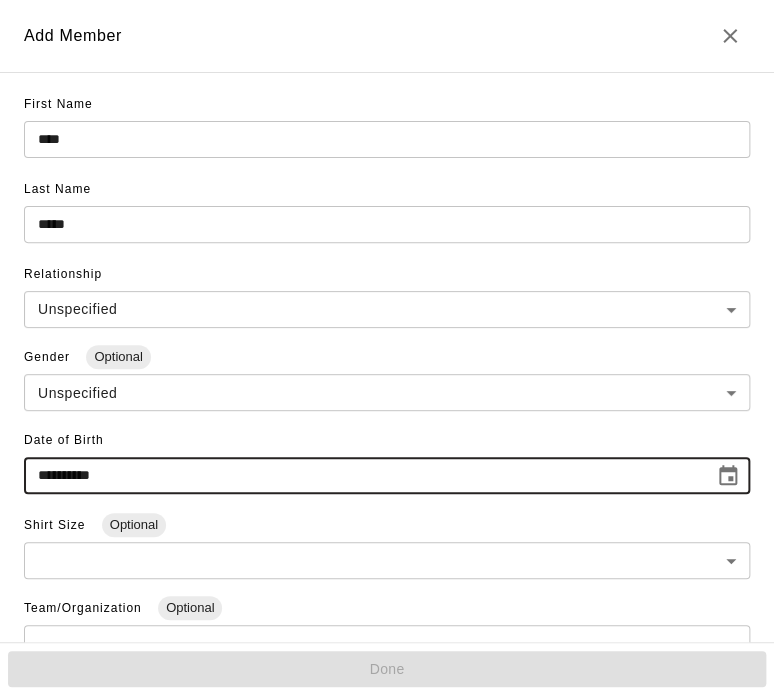 click on "**********" at bounding box center [362, 475] 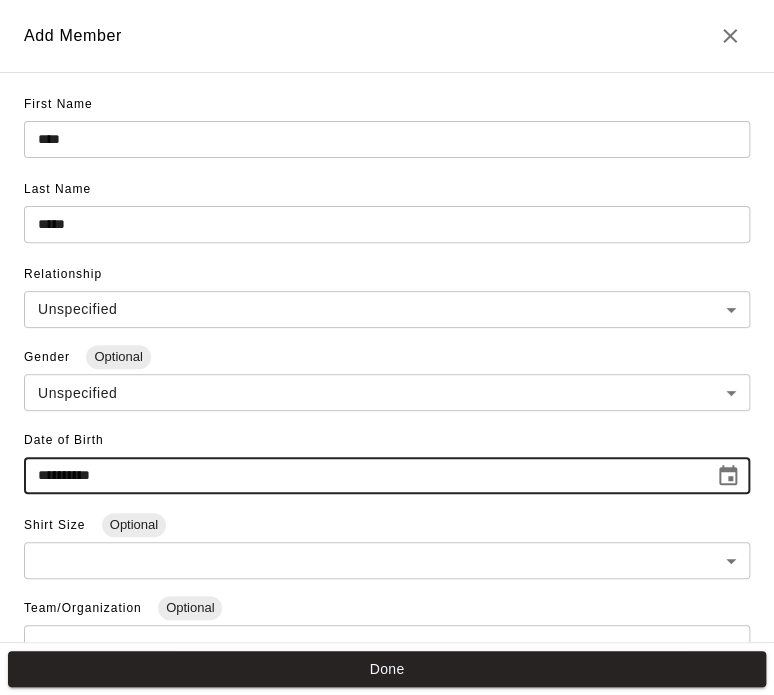 type on "**********" 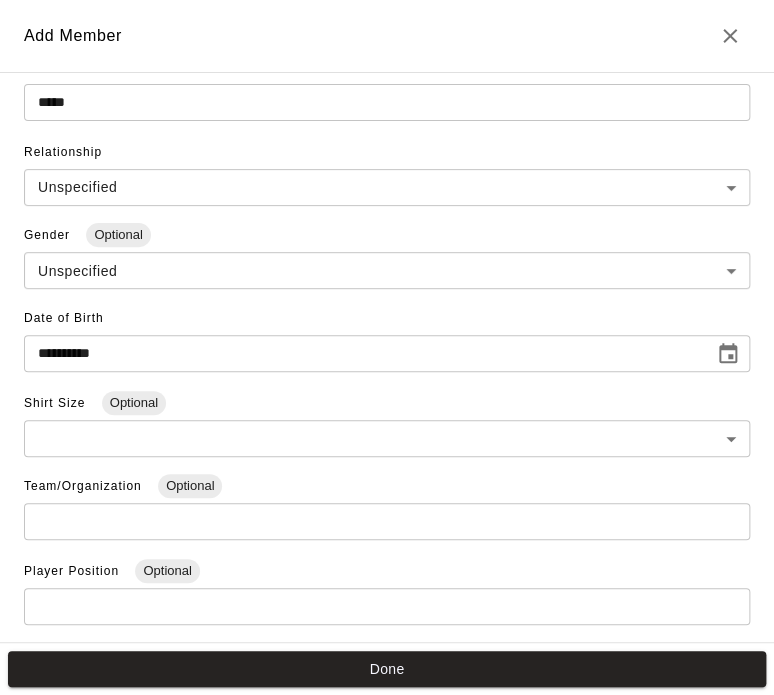 scroll, scrollTop: 162, scrollLeft: 0, axis: vertical 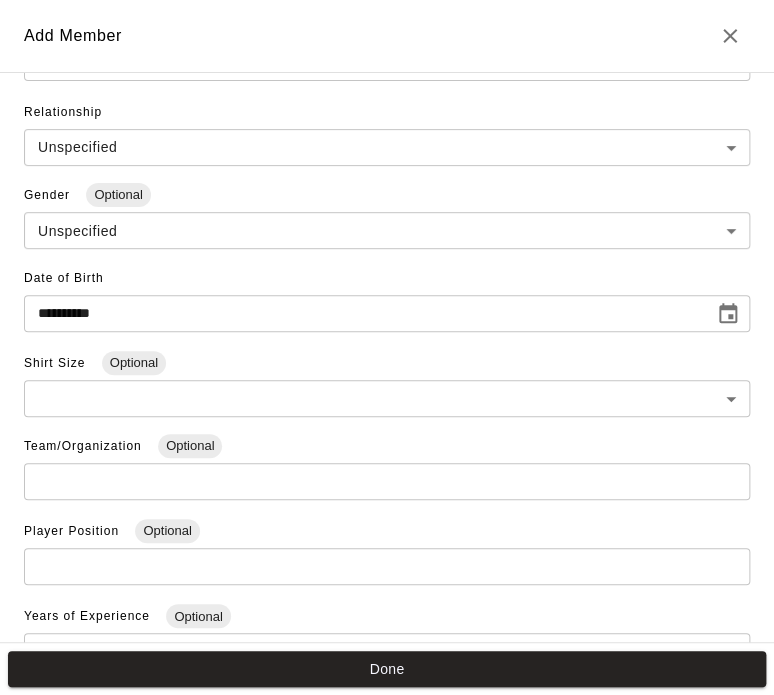 click at bounding box center [387, -23] 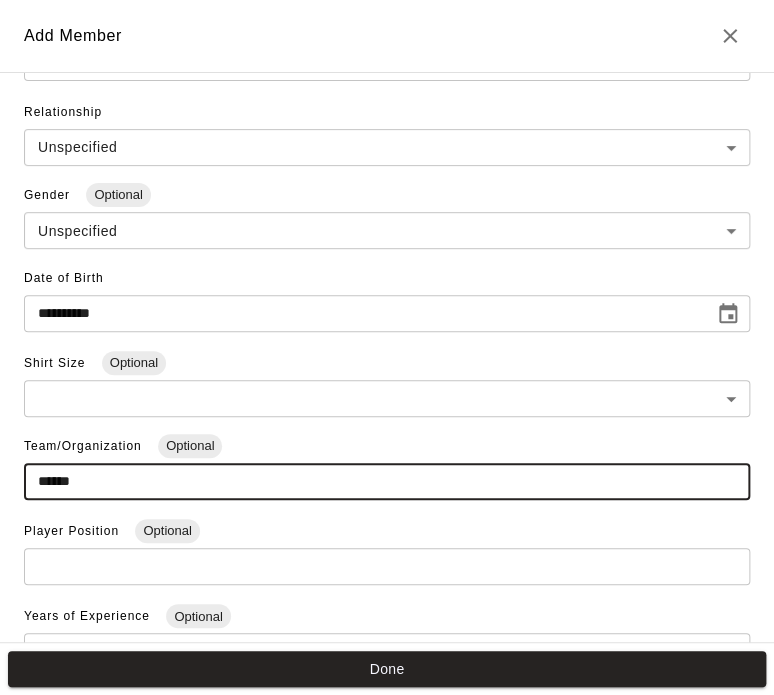 type on "******" 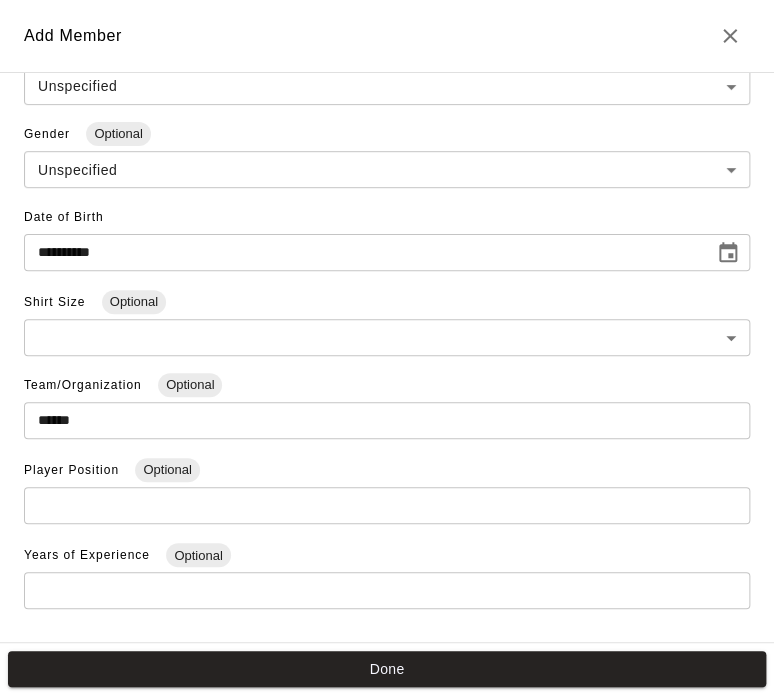 scroll, scrollTop: 254, scrollLeft: 0, axis: vertical 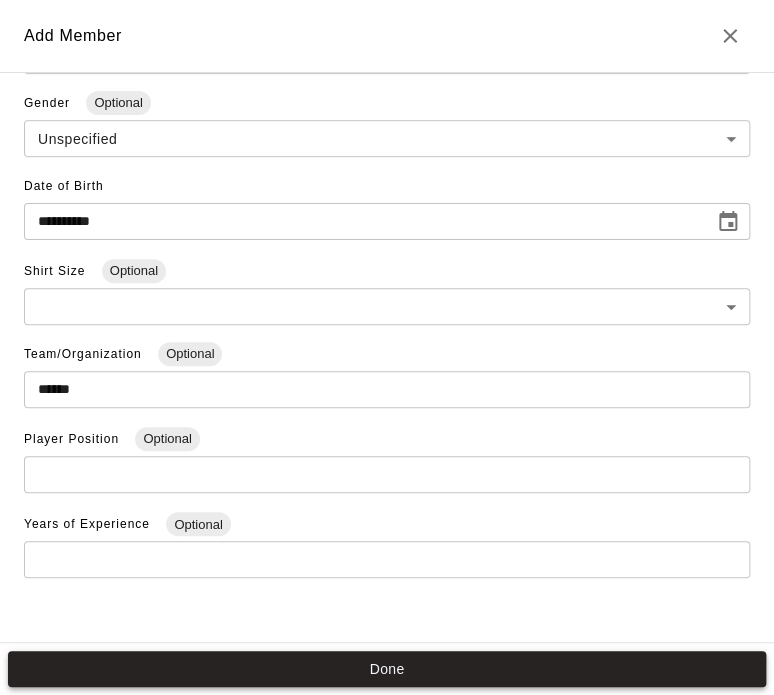 click on "Done" at bounding box center [387, 669] 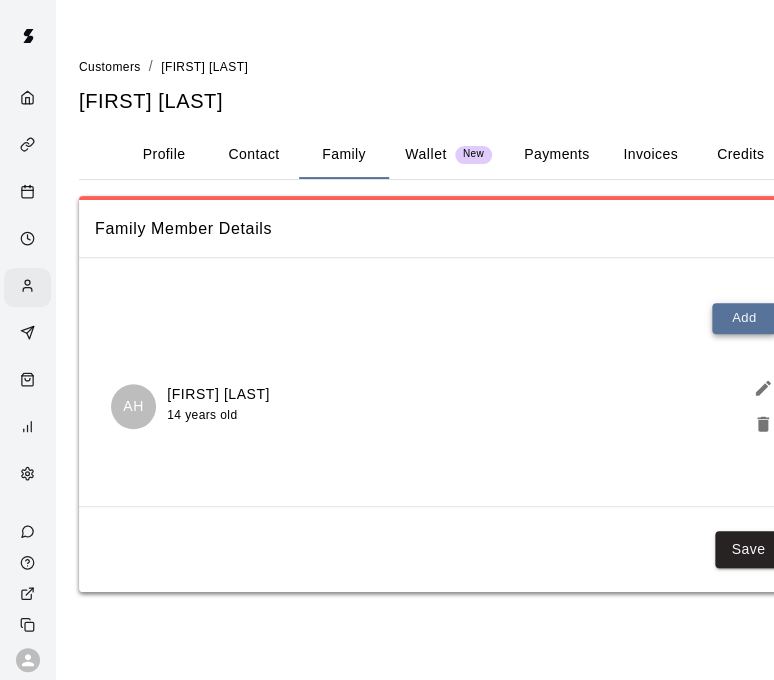 click on "Add" at bounding box center (744, 318) 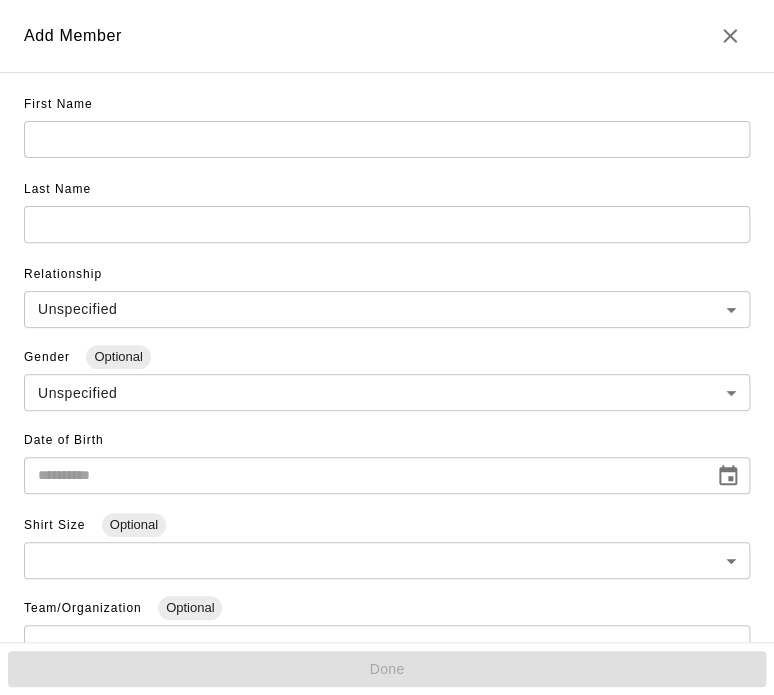 click at bounding box center (387, 139) 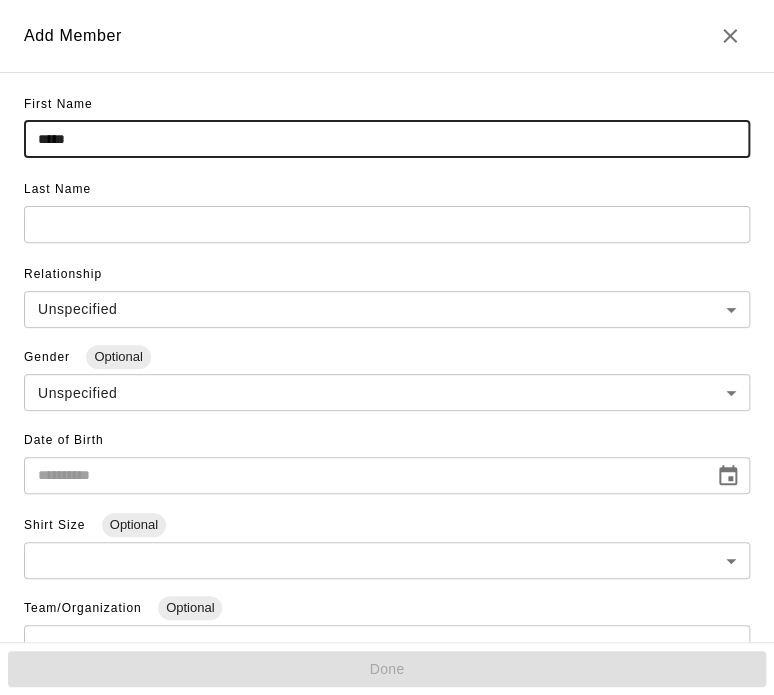 type on "*****" 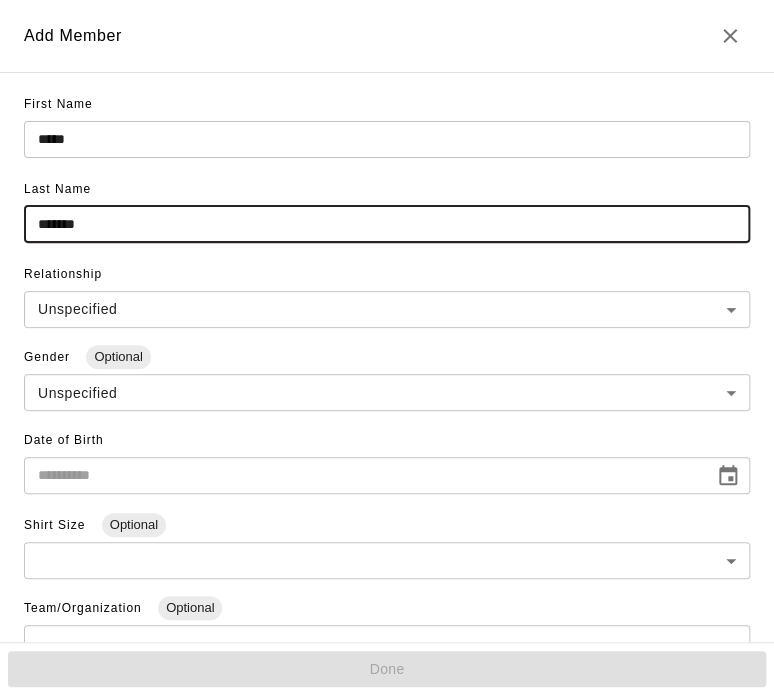 type on "*******" 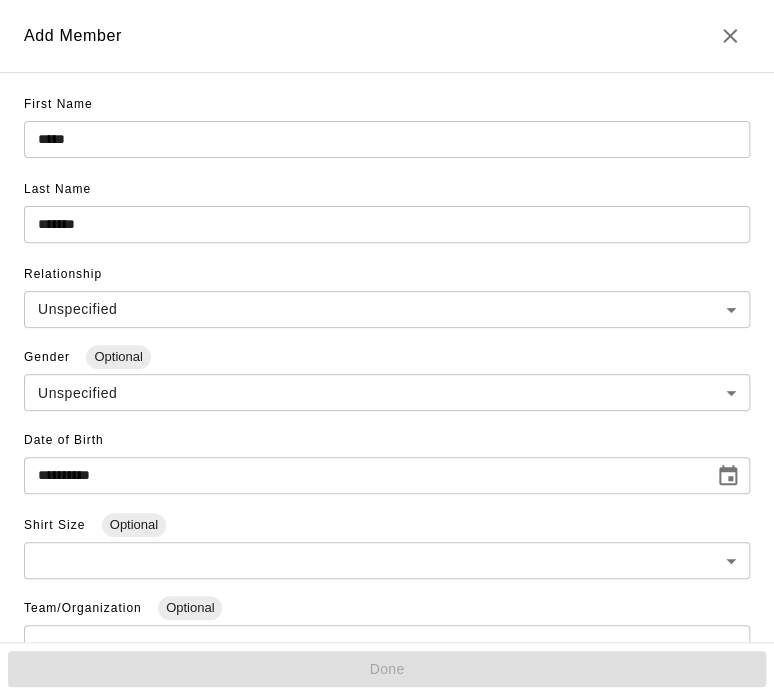 click on "**********" at bounding box center (362, 475) 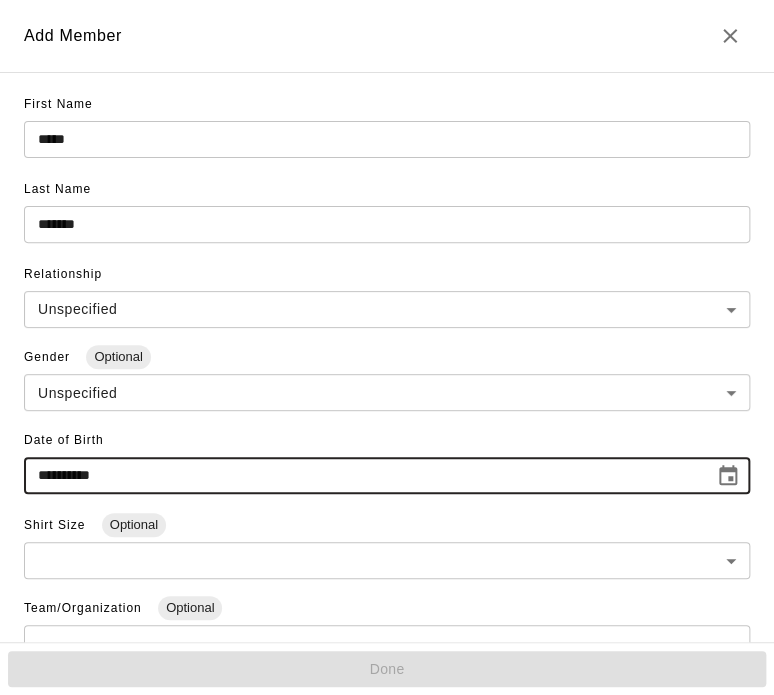 click on "**********" at bounding box center [362, 475] 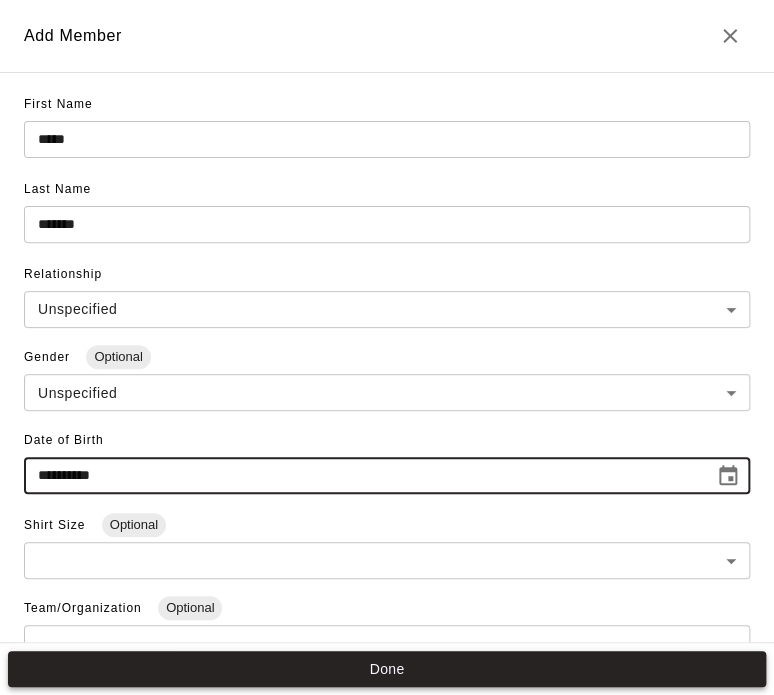 type on "**********" 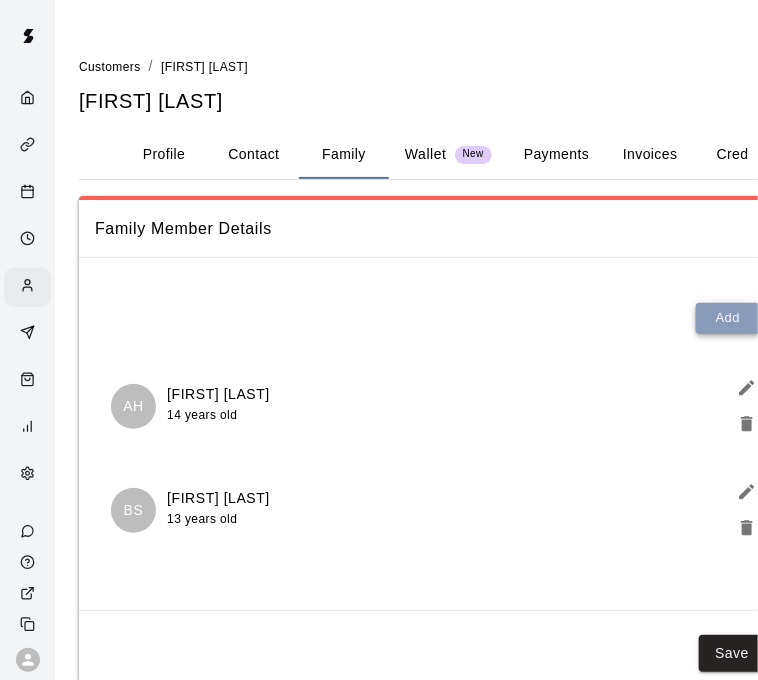 click on "Add" at bounding box center [728, 318] 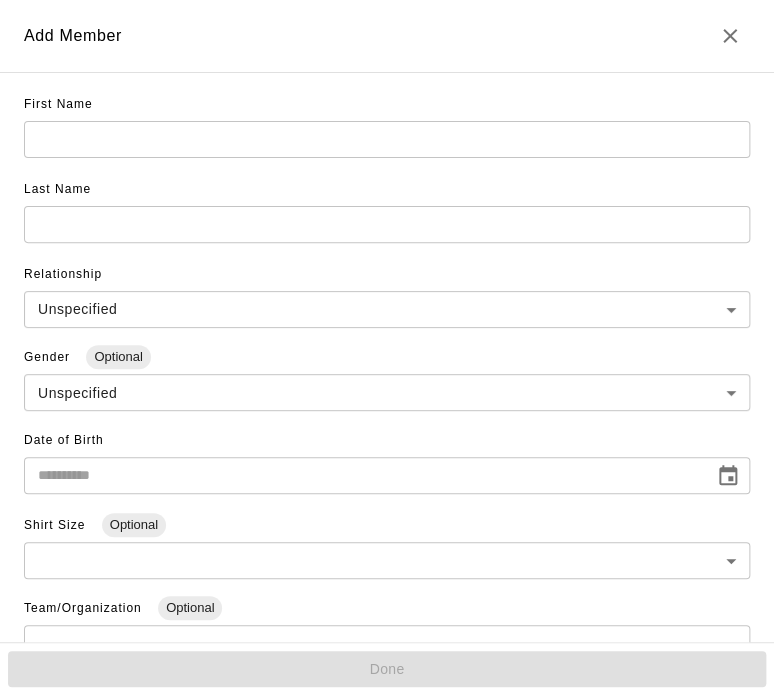 click at bounding box center (387, 139) 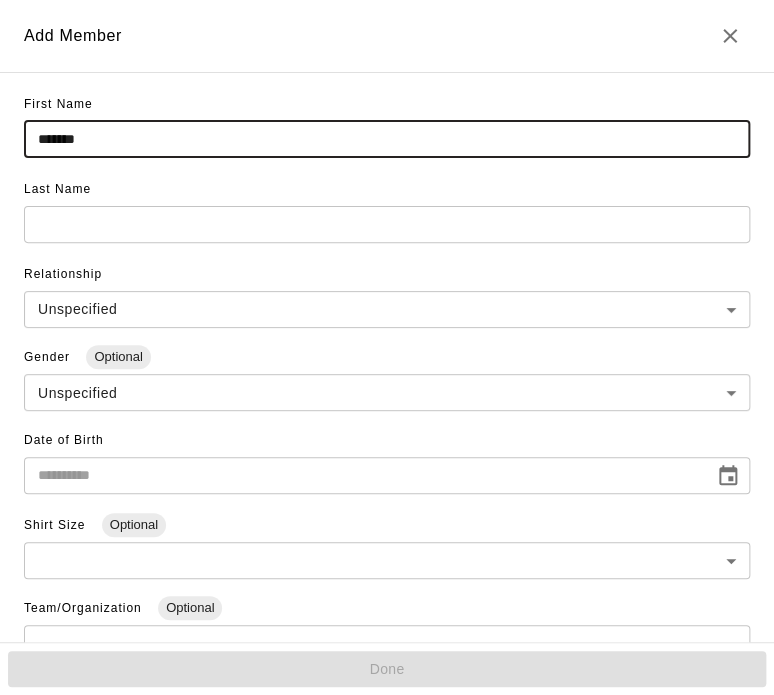 type on "******" 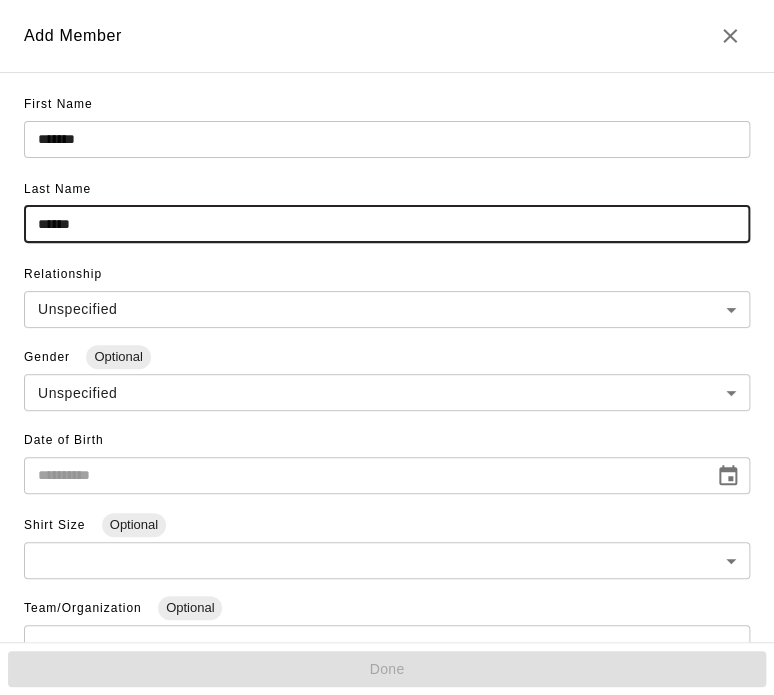 type on "******" 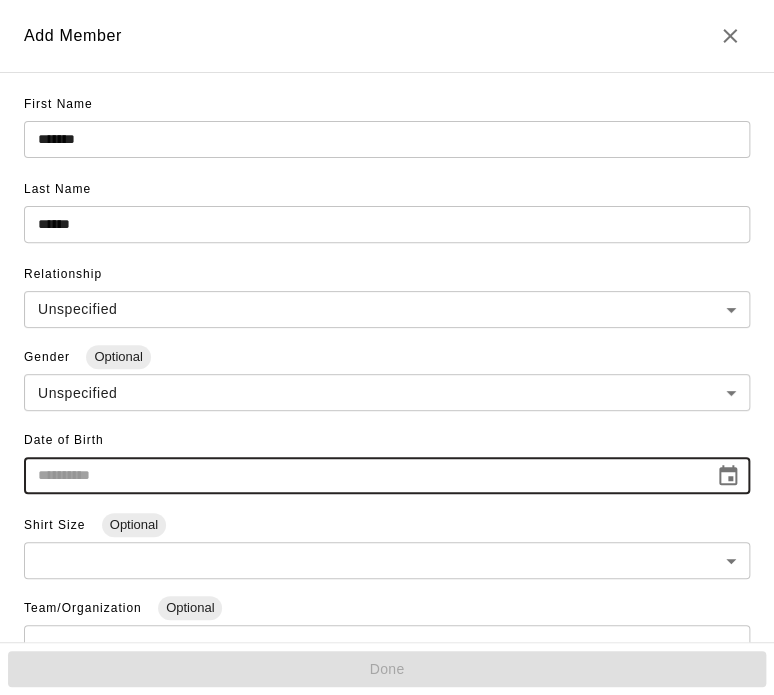 type on "**********" 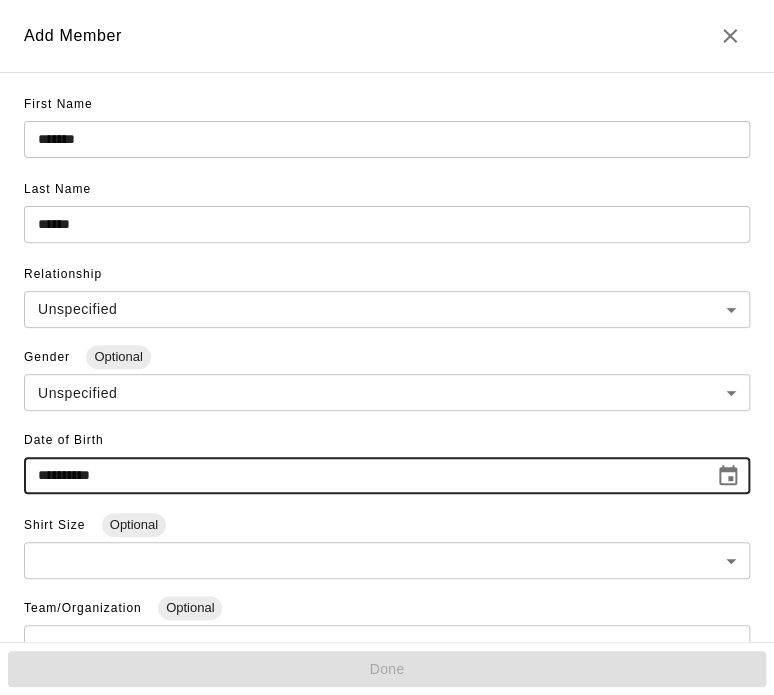 type 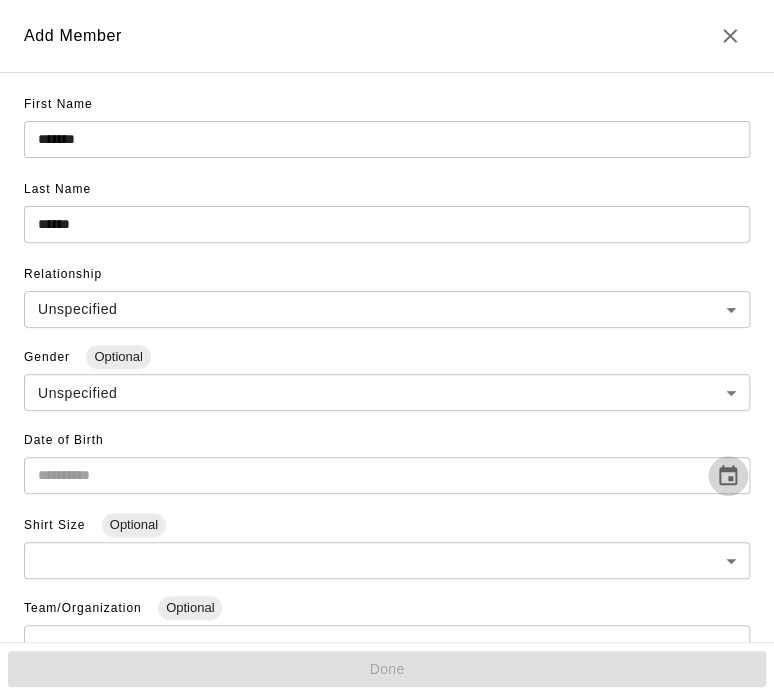 type 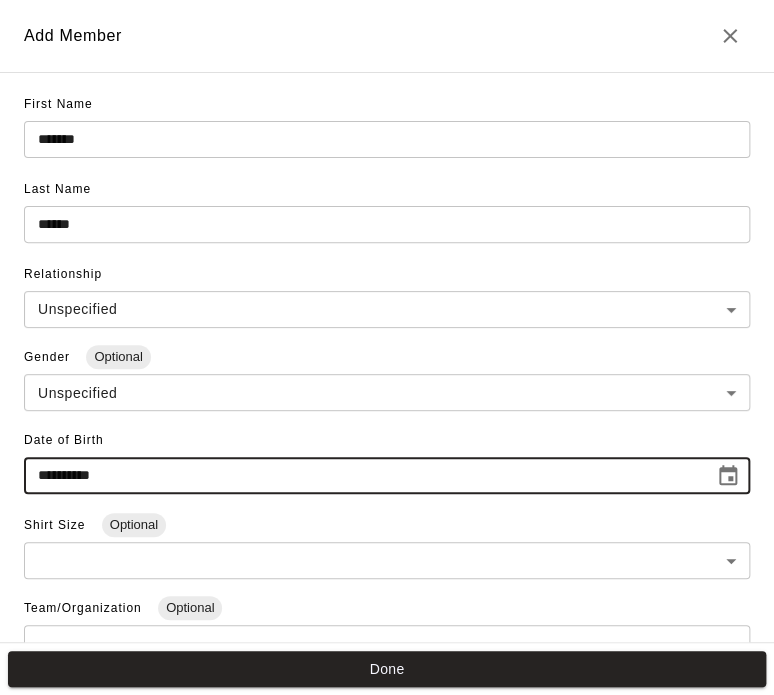 type on "**********" 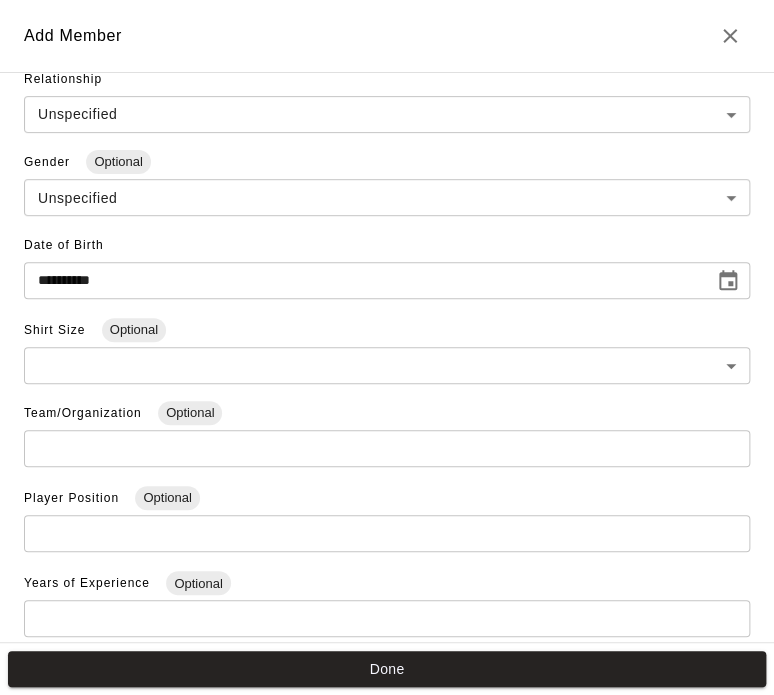 scroll, scrollTop: 254, scrollLeft: 0, axis: vertical 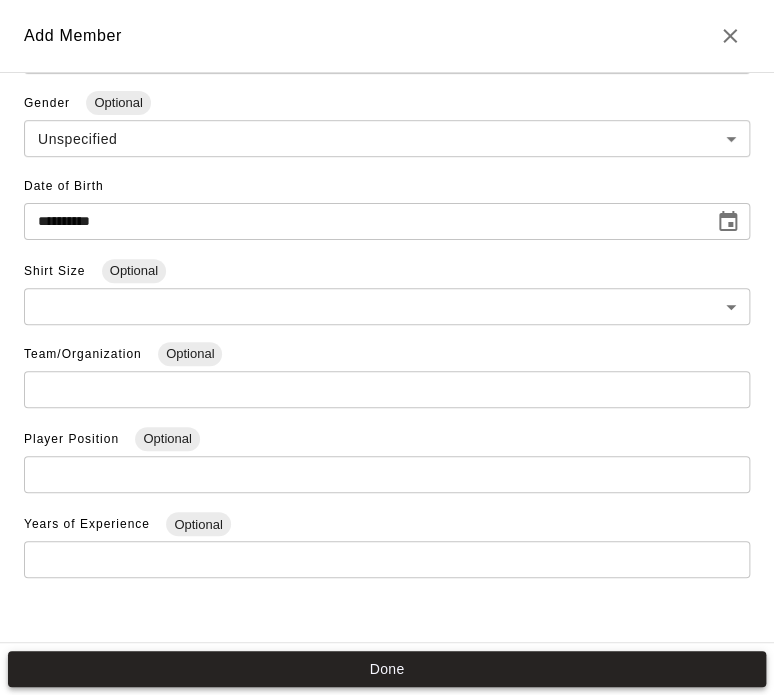 click on "Done" at bounding box center [387, 669] 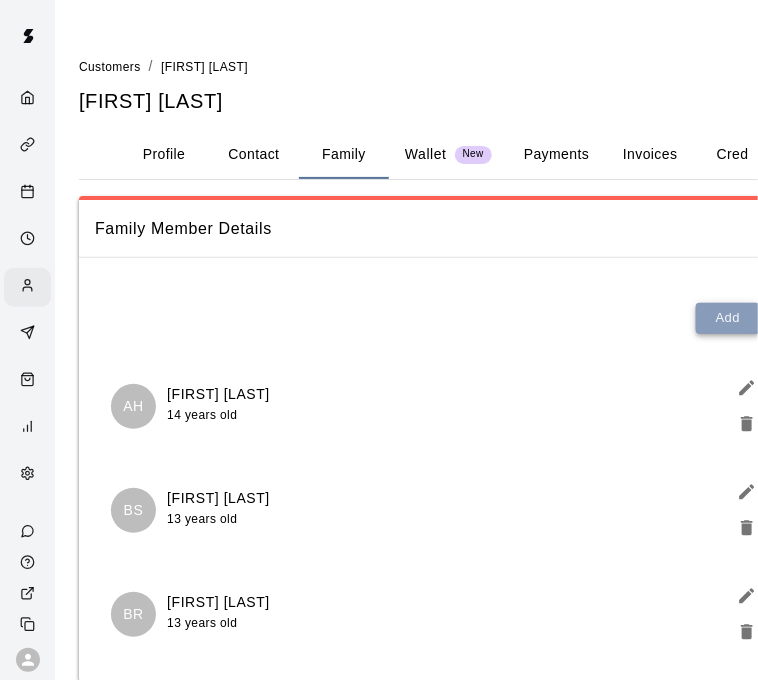 click on "Add" at bounding box center [728, 318] 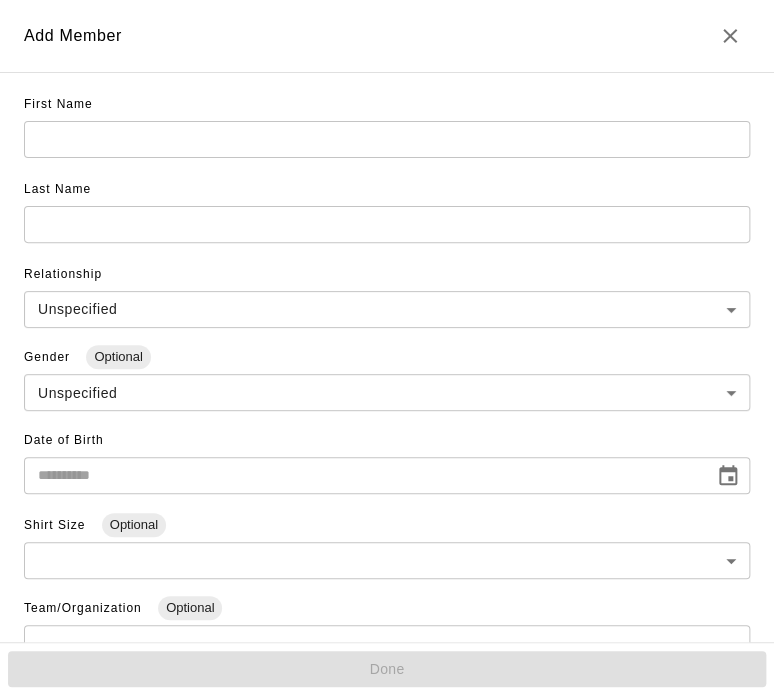 click on "**********" at bounding box center [387, 357] 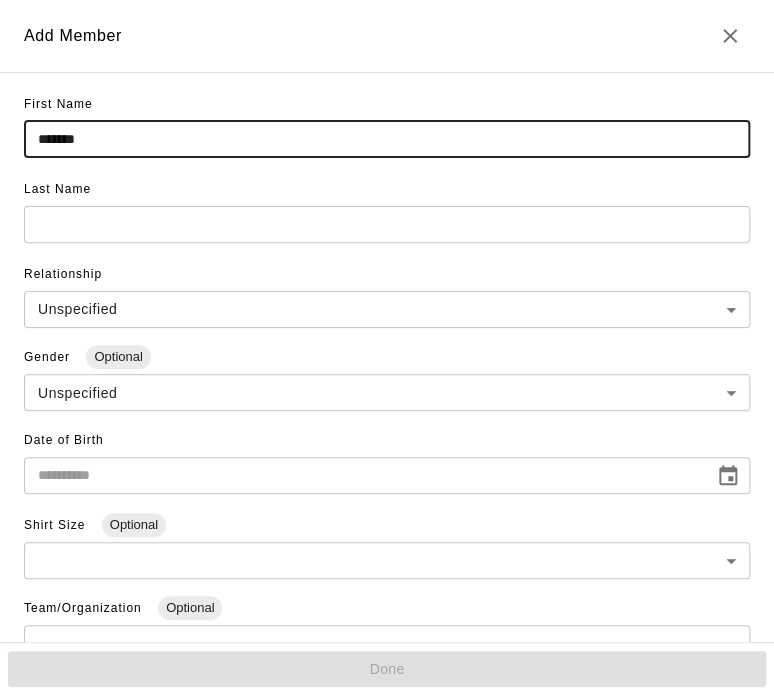 type on "*******" 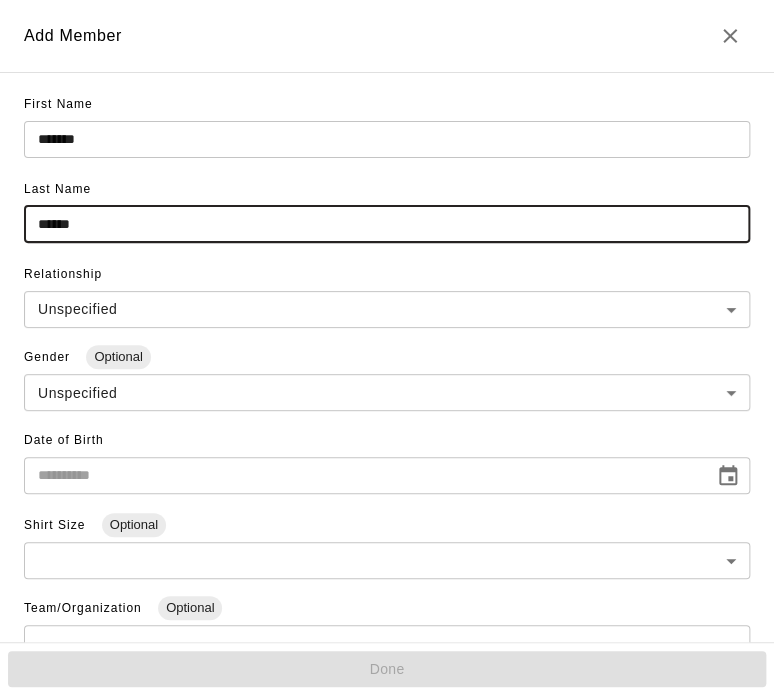 type on "******" 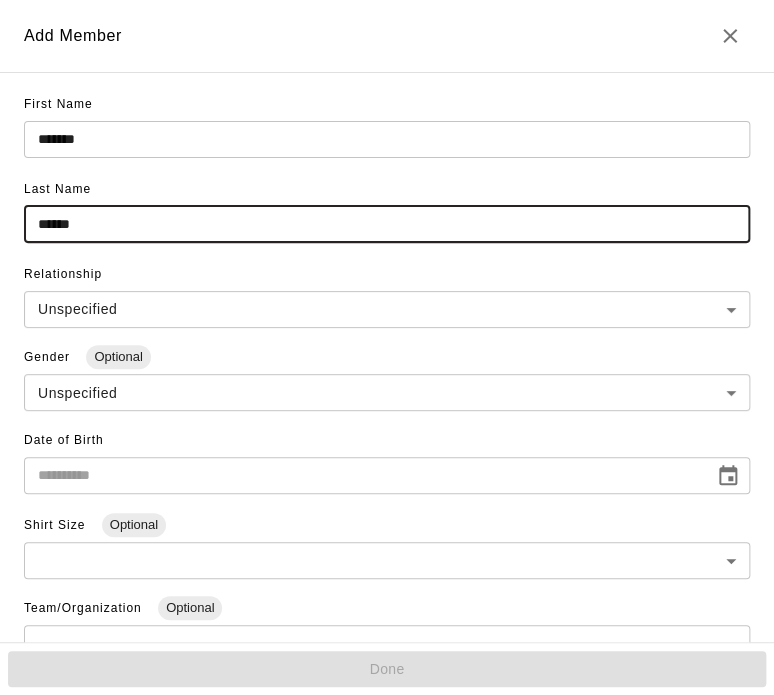 click at bounding box center (362, 475) 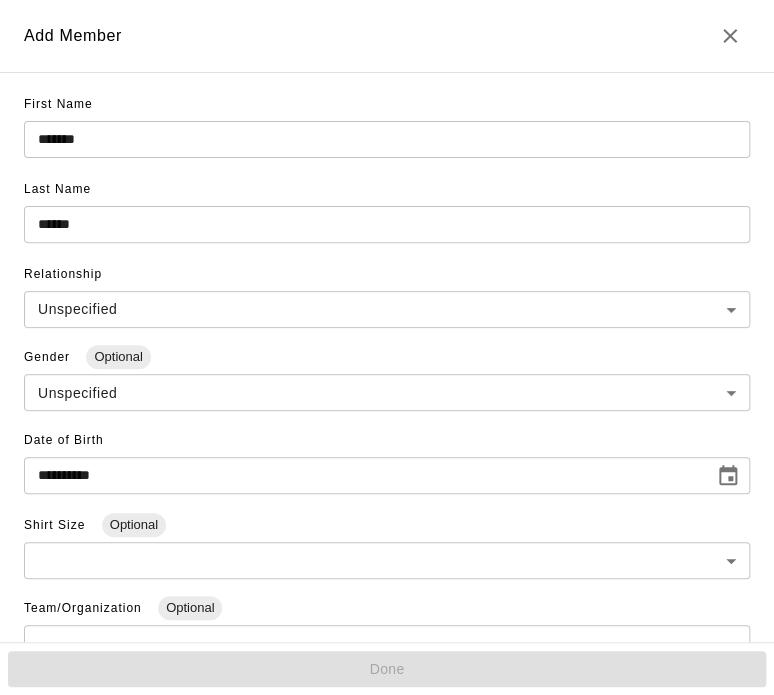 click on "**********" at bounding box center [362, 475] 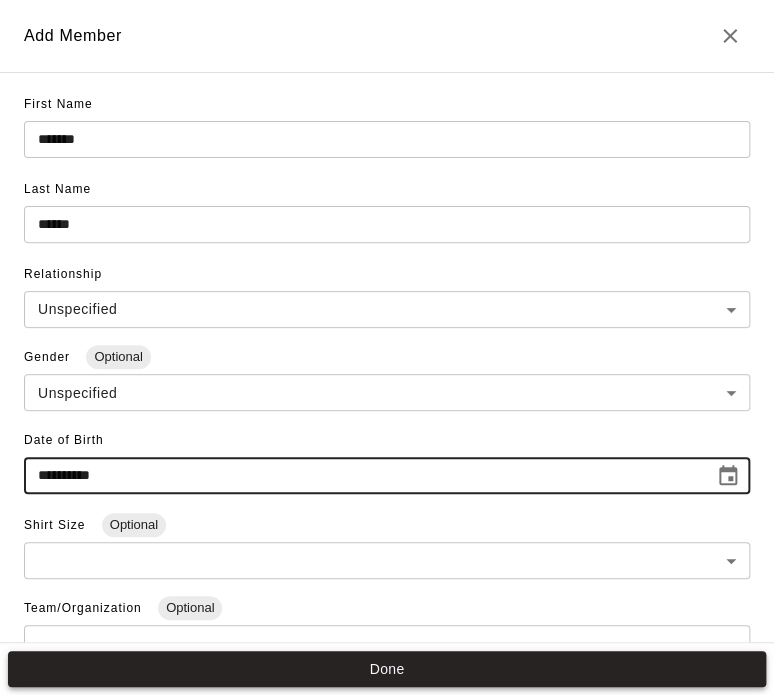 type on "**********" 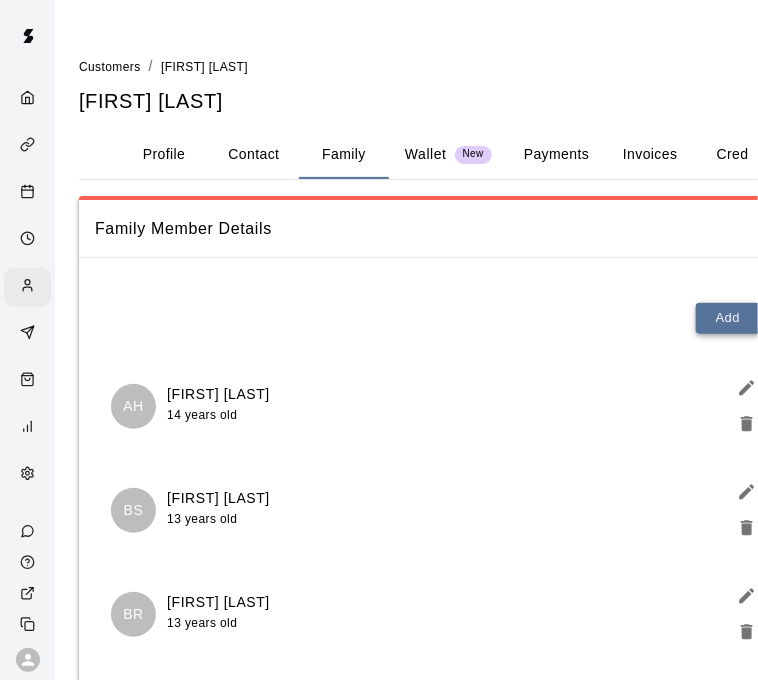 click on "Add" at bounding box center [728, 318] 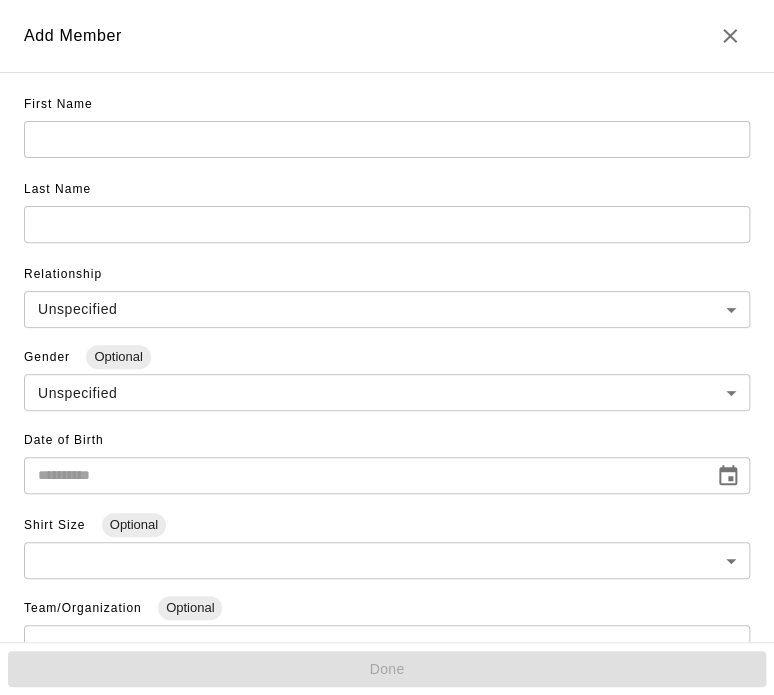 click on "First Name   ​" at bounding box center [387, 131] 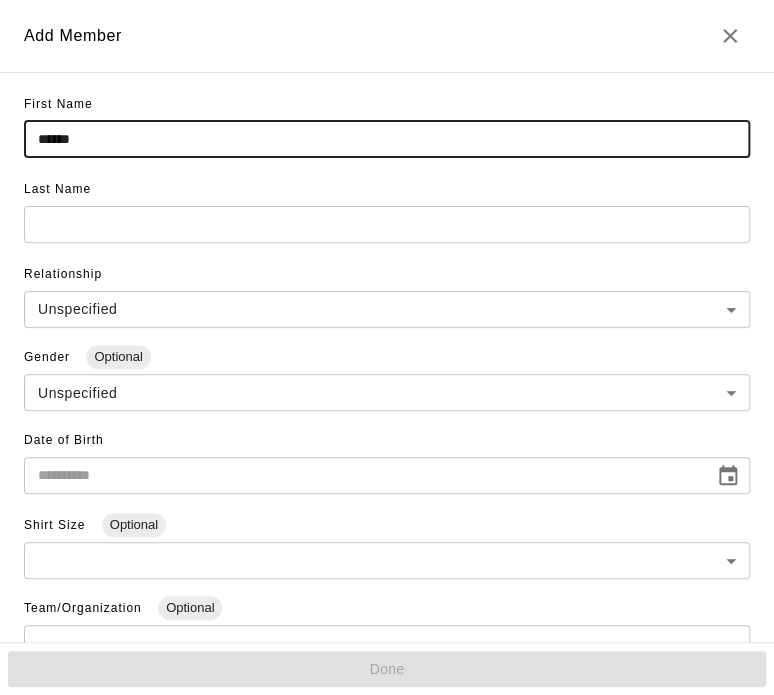 type on "******" 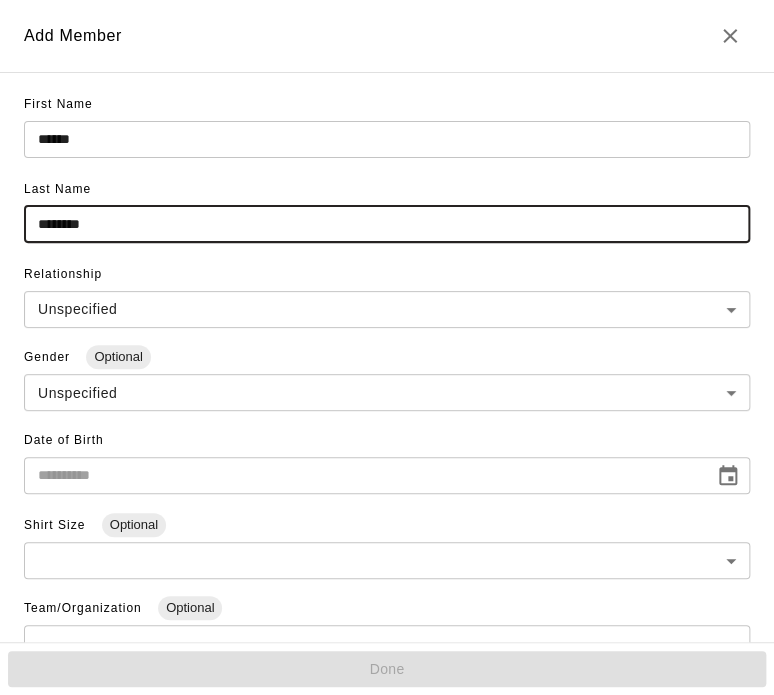 type on "********" 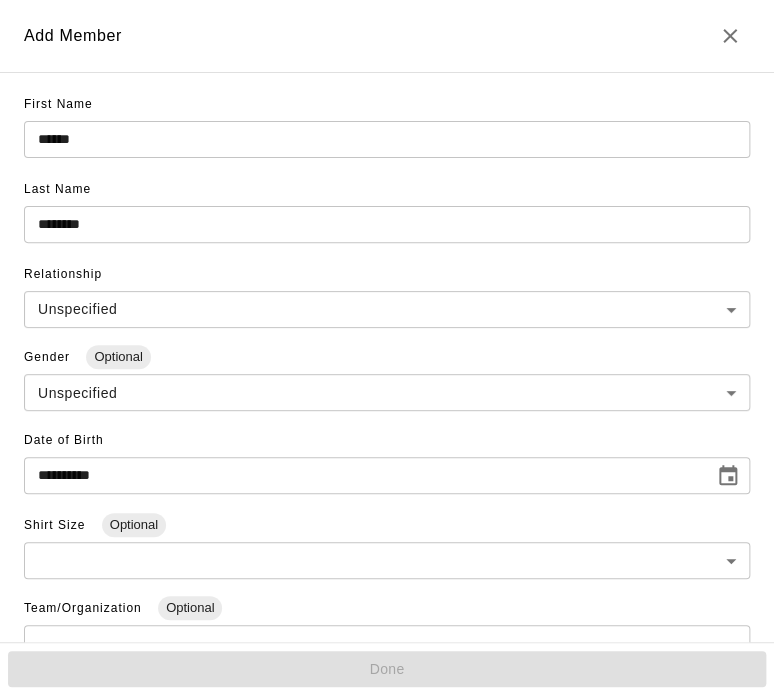 click on "**********" at bounding box center (362, 475) 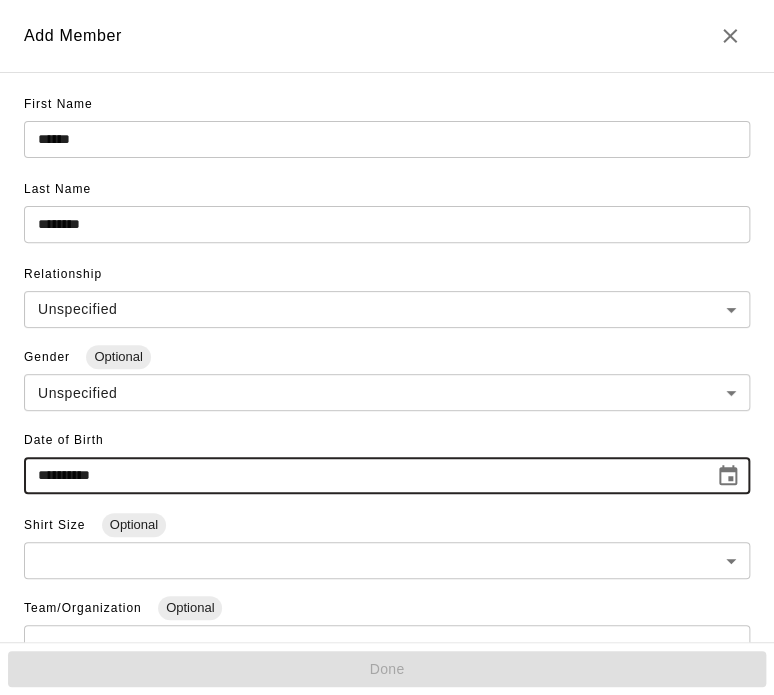 click on "**********" at bounding box center [362, 475] 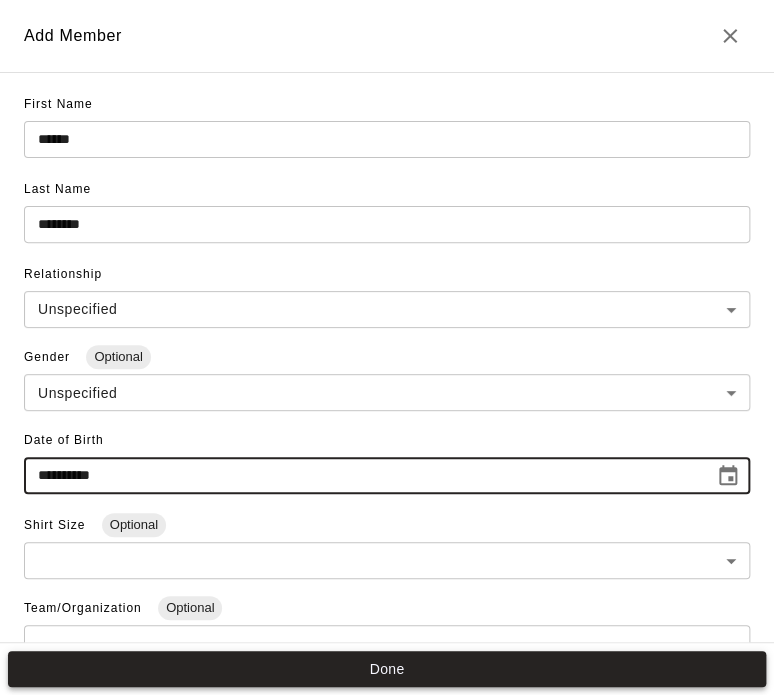 type on "**********" 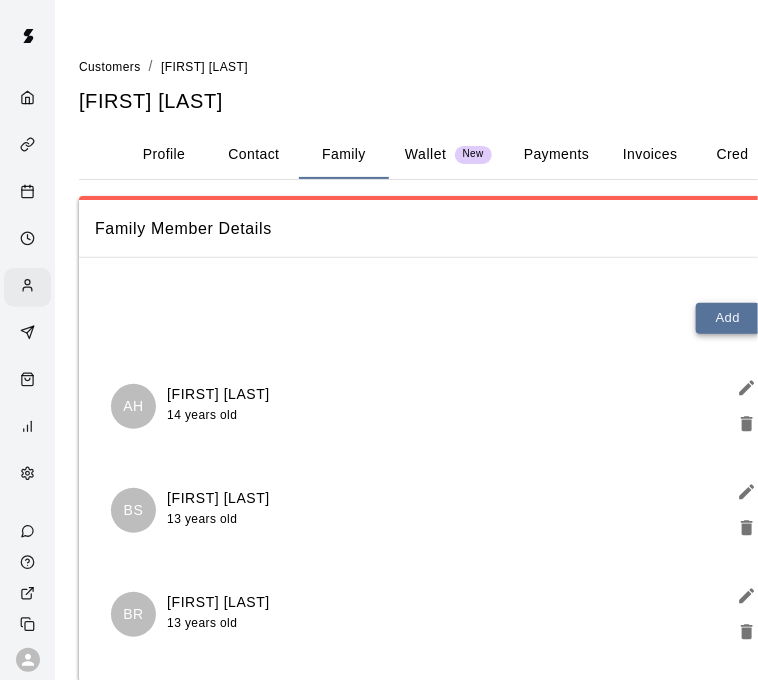 click on "Add" at bounding box center (728, 318) 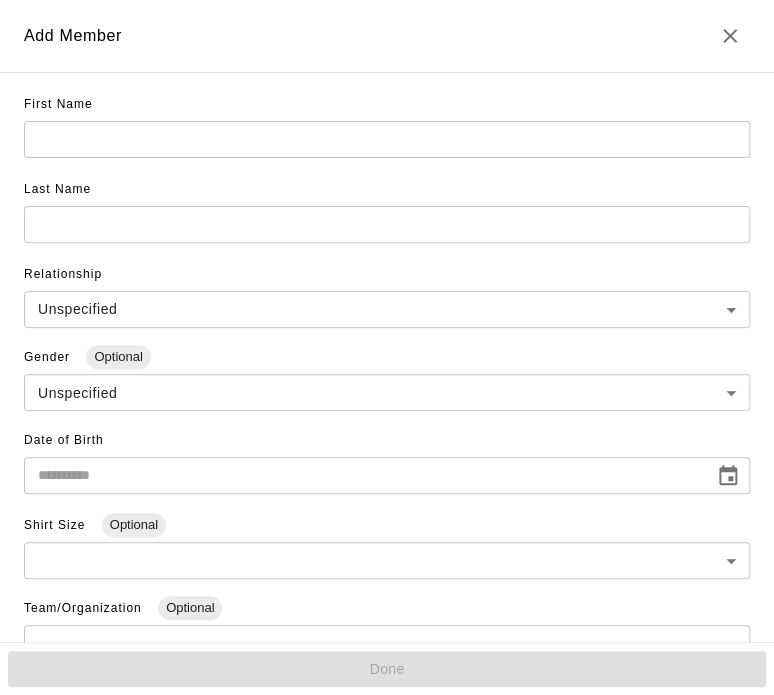 click at bounding box center [387, 139] 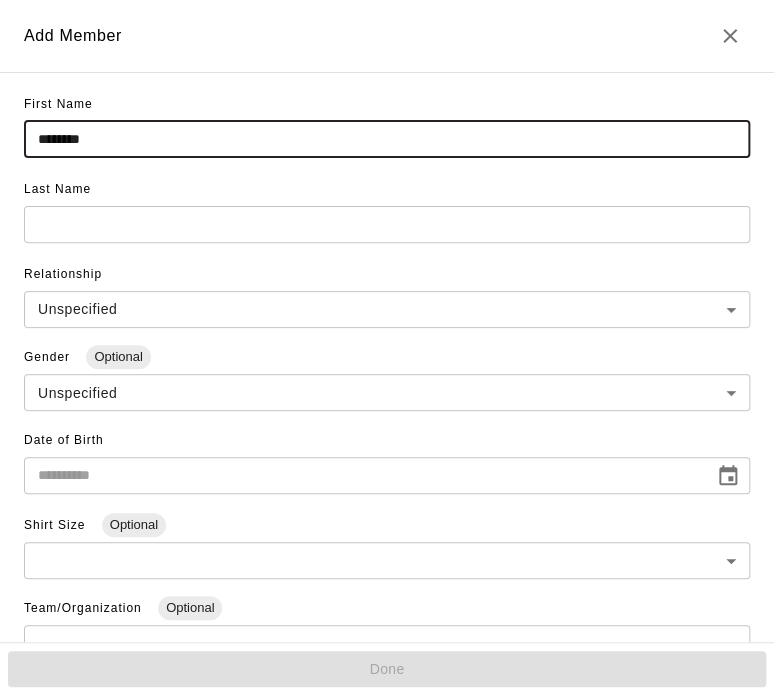 type on "********" 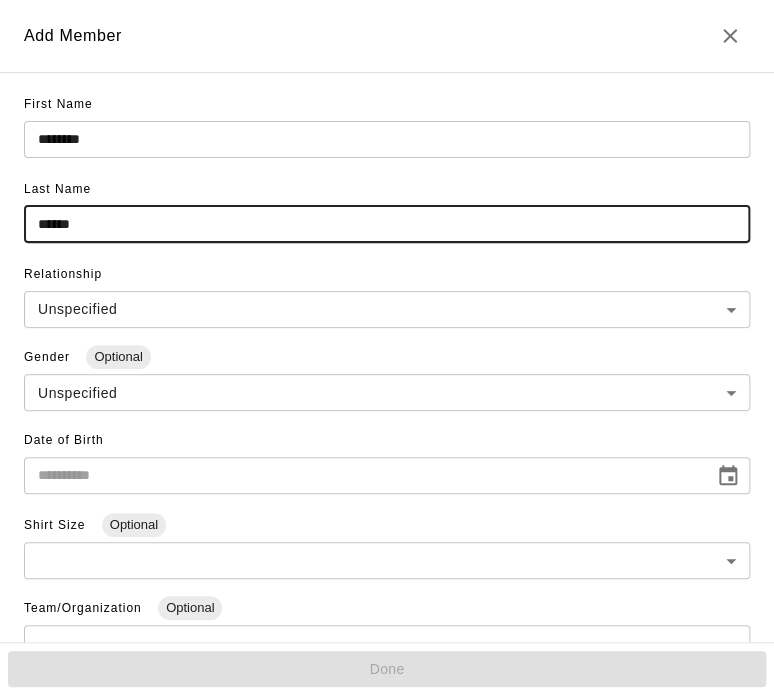 type on "******" 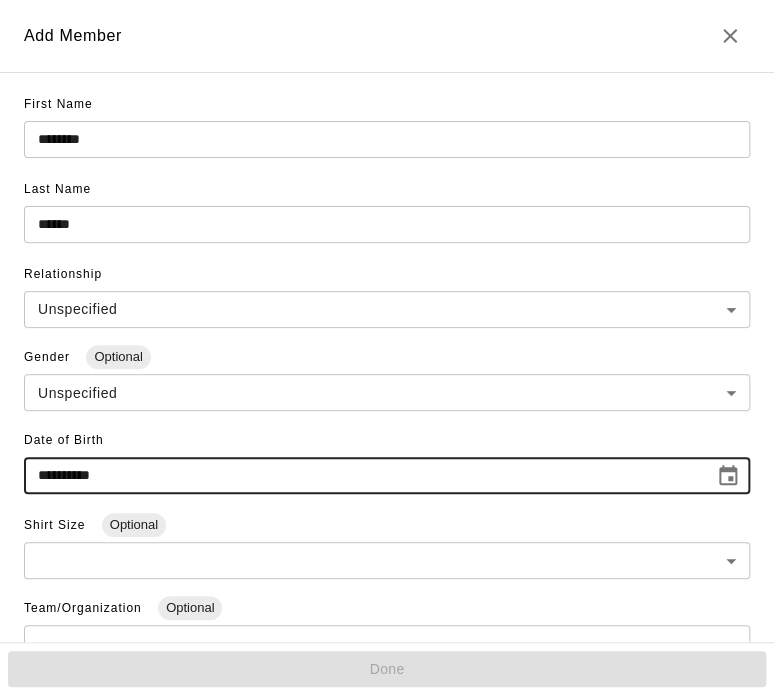 click on "**********" at bounding box center [362, 475] 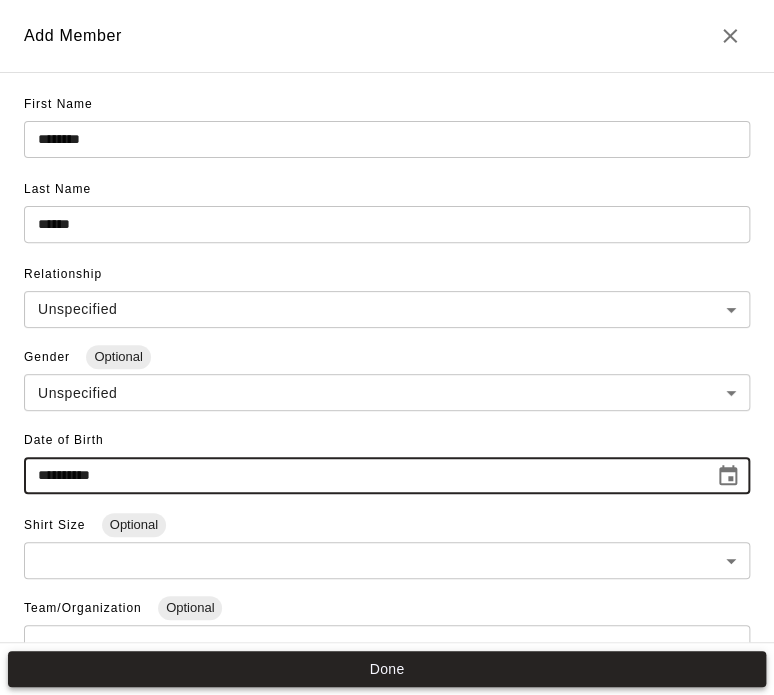 type on "**********" 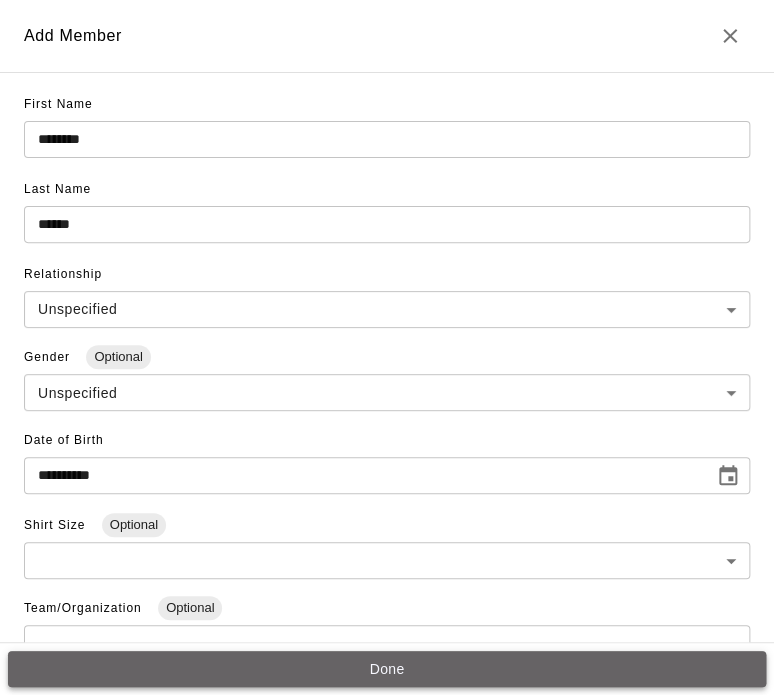 click on "Done" at bounding box center (387, 669) 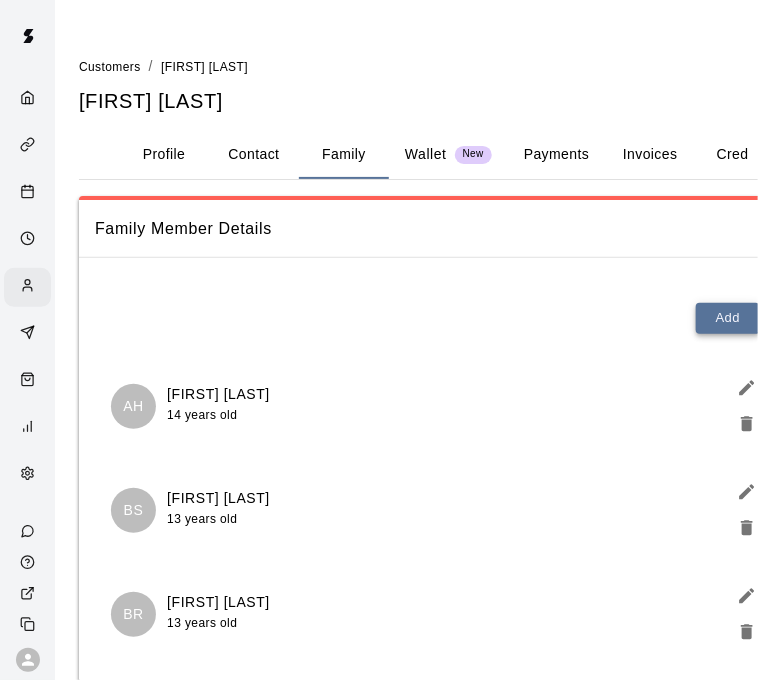 click on "Add" at bounding box center [728, 318] 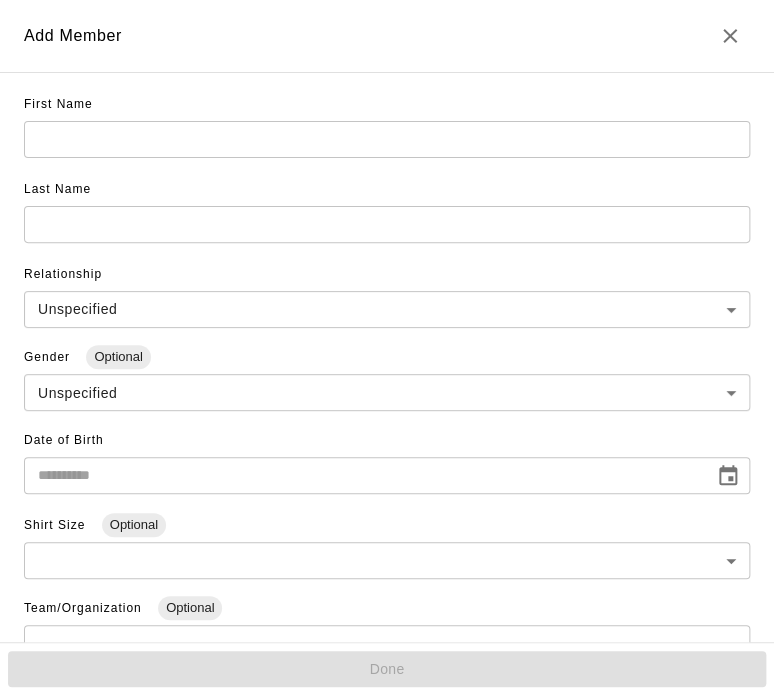 click at bounding box center (387, 139) 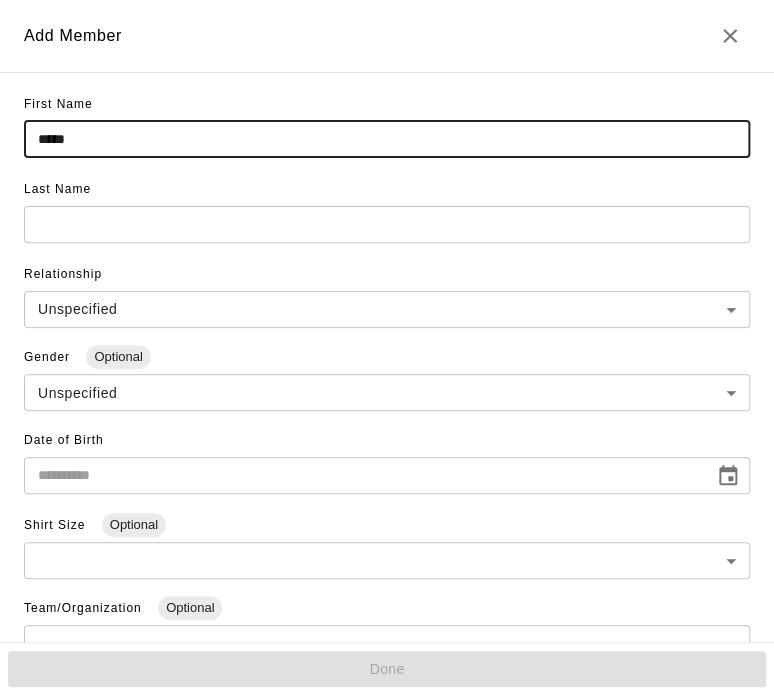 type on "*****" 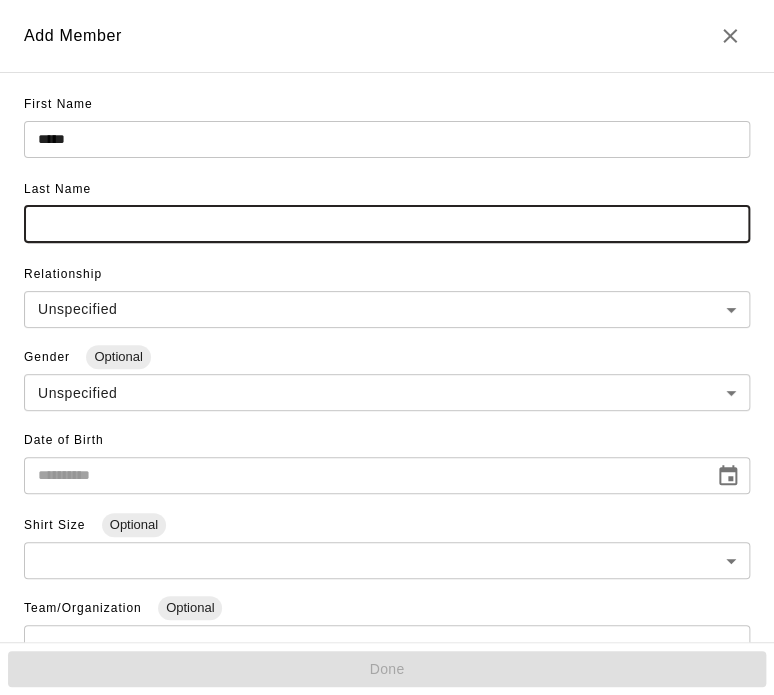 type on "*" 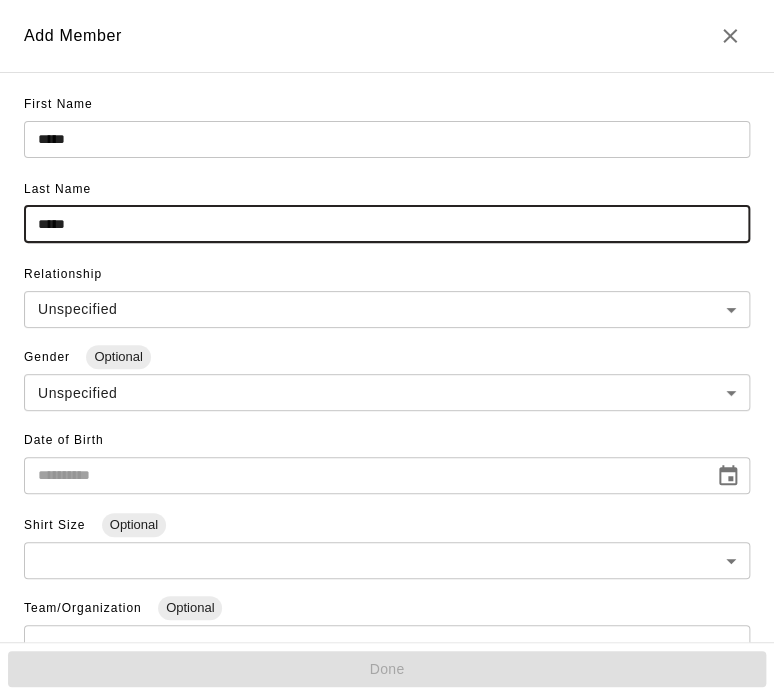 type on "*****" 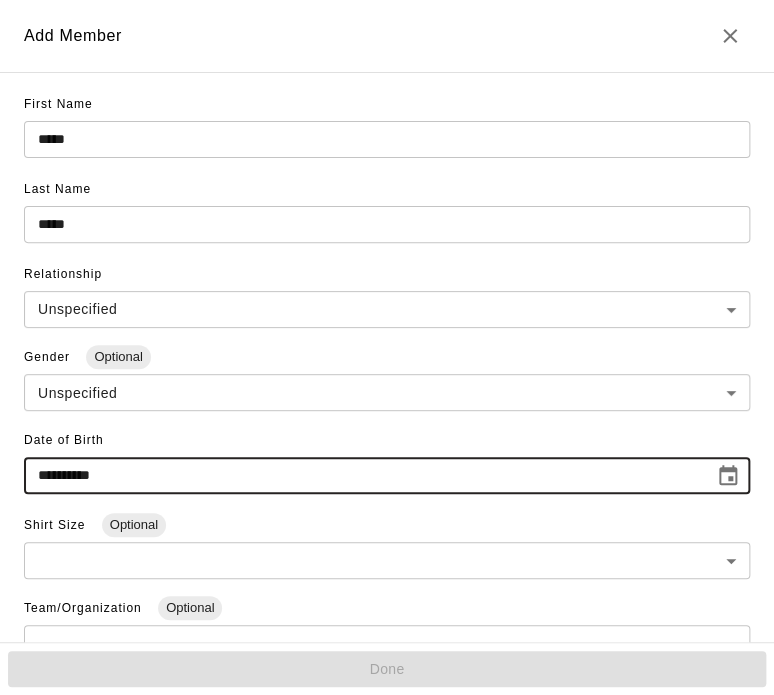 click on "**********" at bounding box center [362, 475] 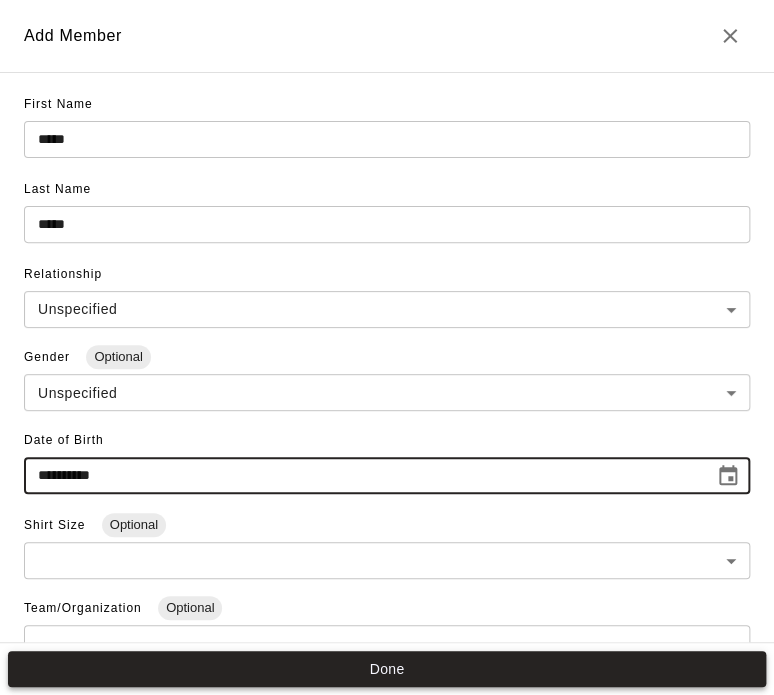 type on "**********" 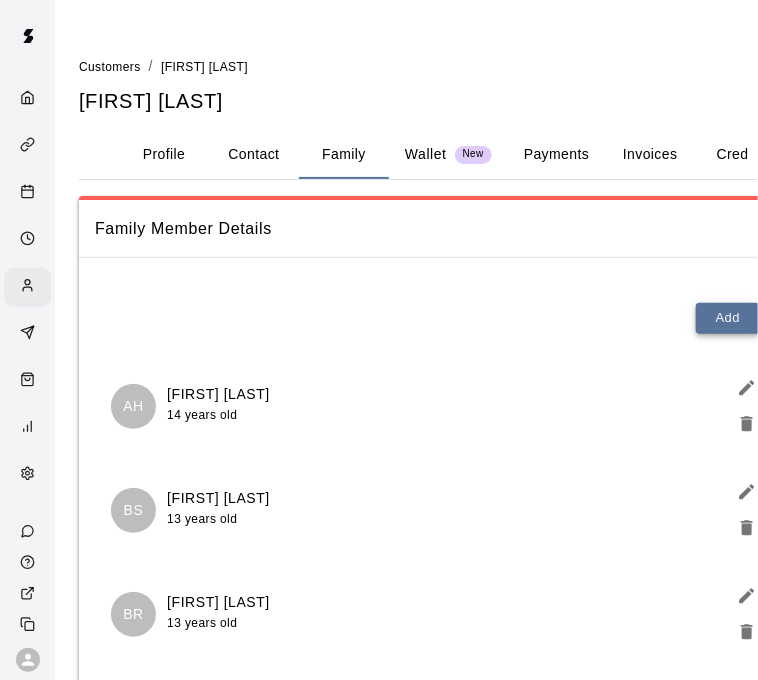 click on "Add" at bounding box center (728, 318) 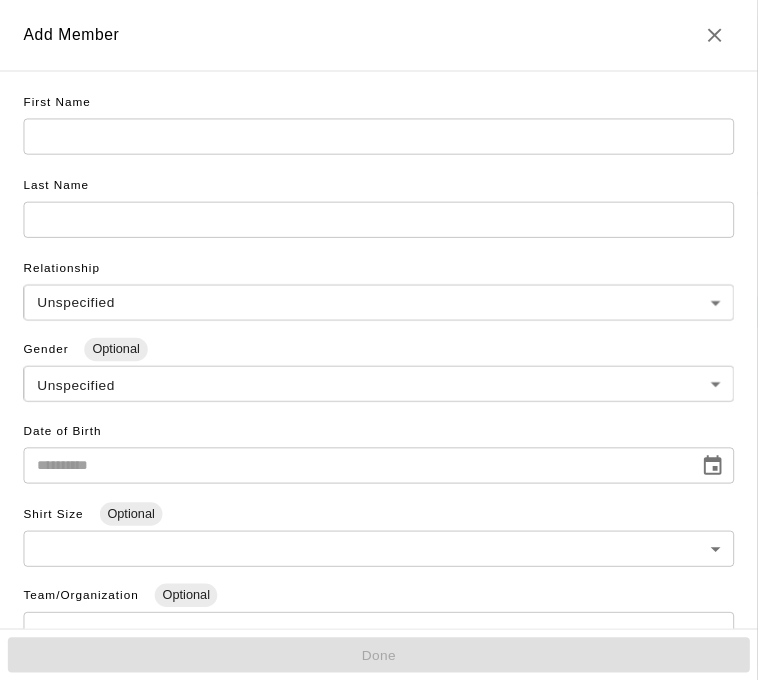 scroll, scrollTop: 24, scrollLeft: 0, axis: vertical 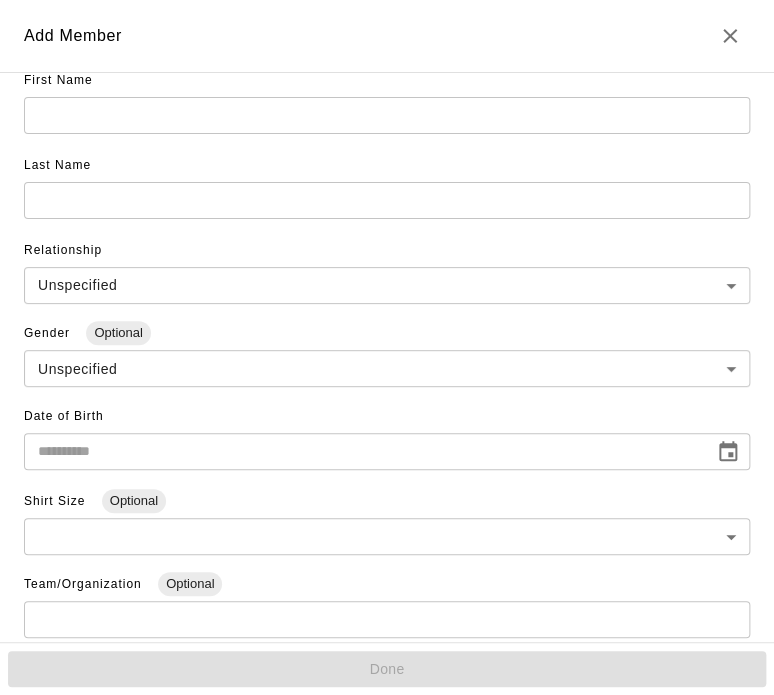 click at bounding box center (387, 115) 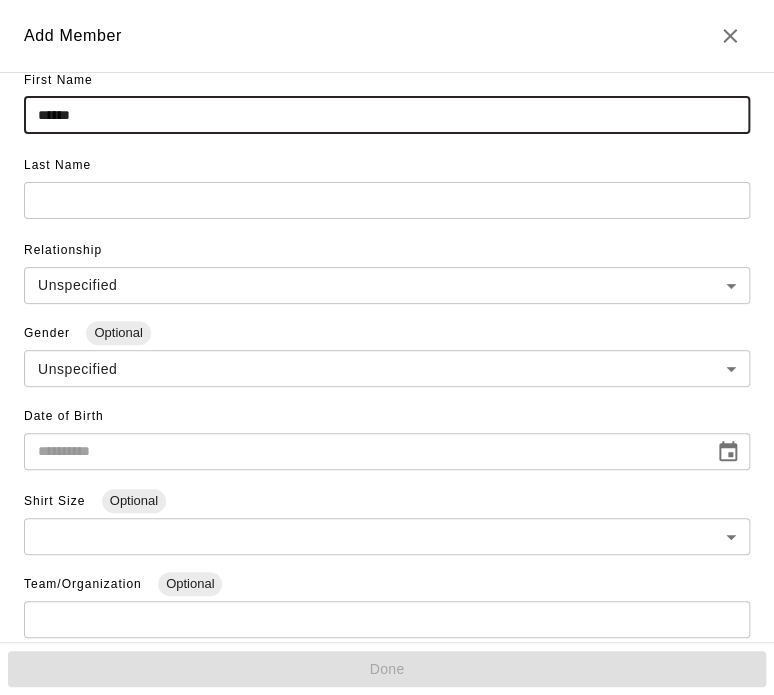 type on "******" 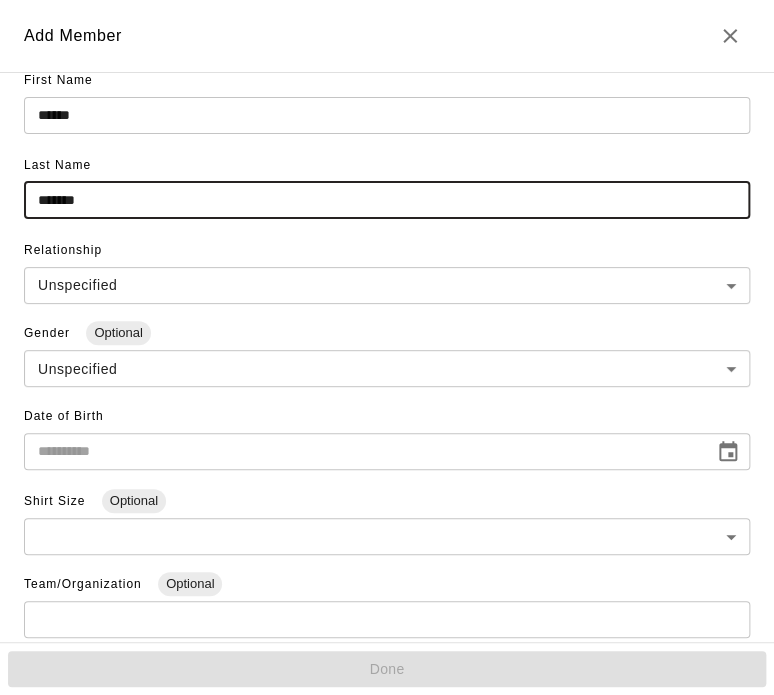 type on "*******" 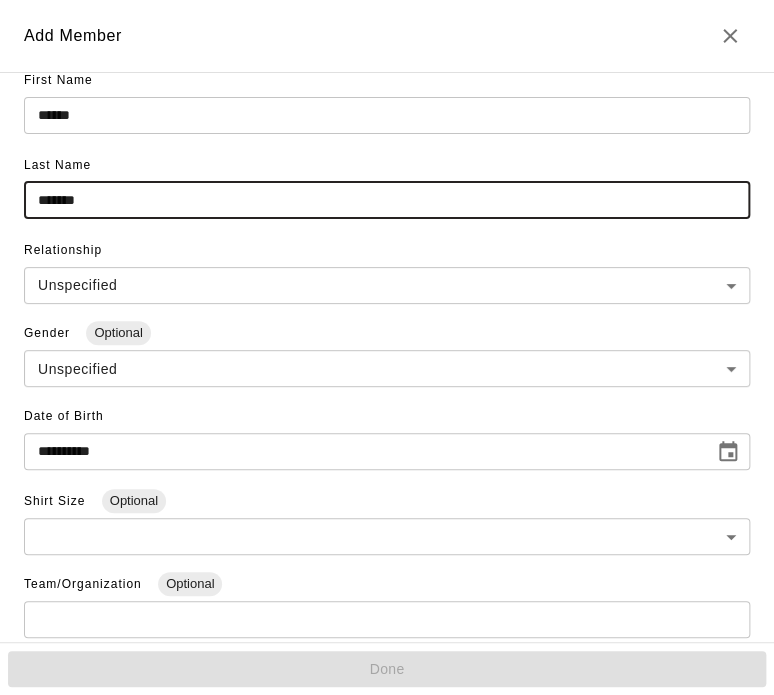 click on "**********" at bounding box center (362, 451) 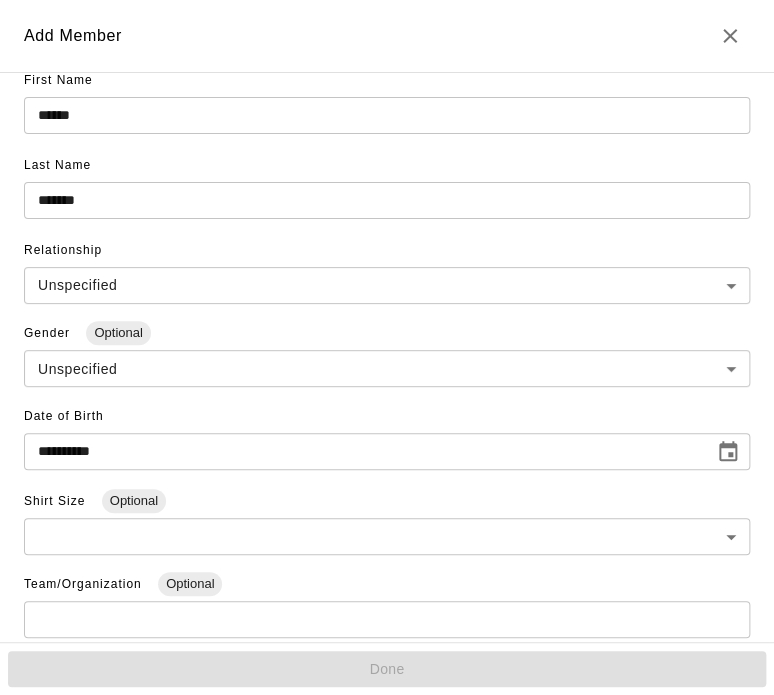 click on "**********" at bounding box center (362, 451) 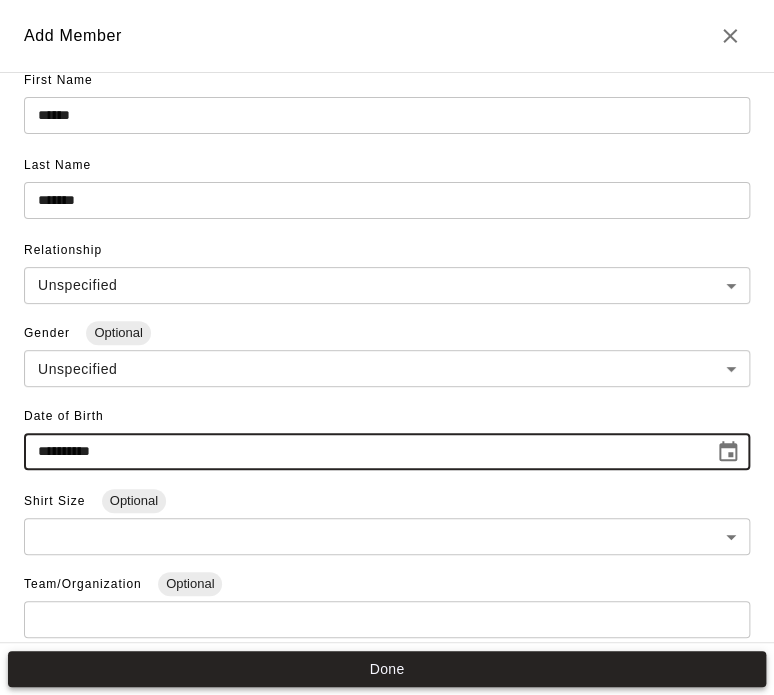 type on "**********" 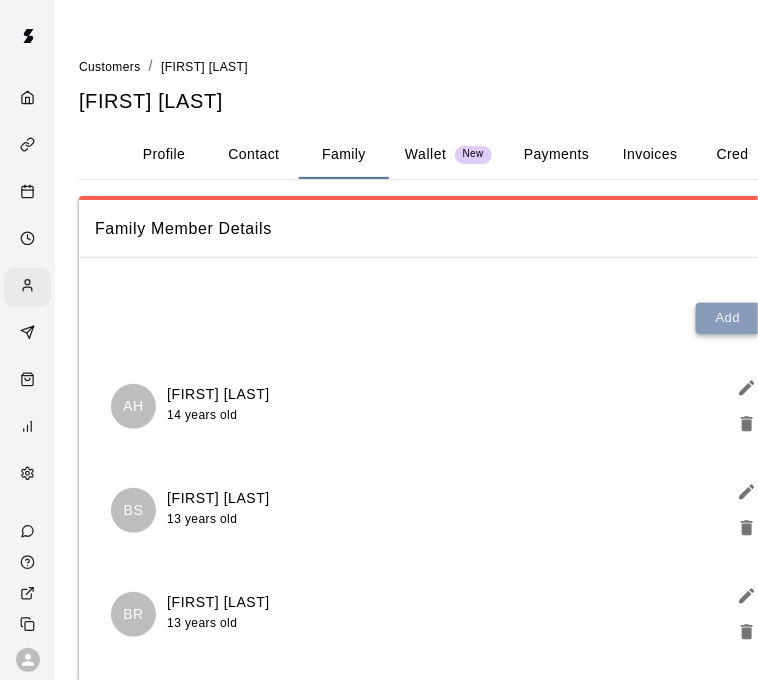 click on "Add" at bounding box center [728, 318] 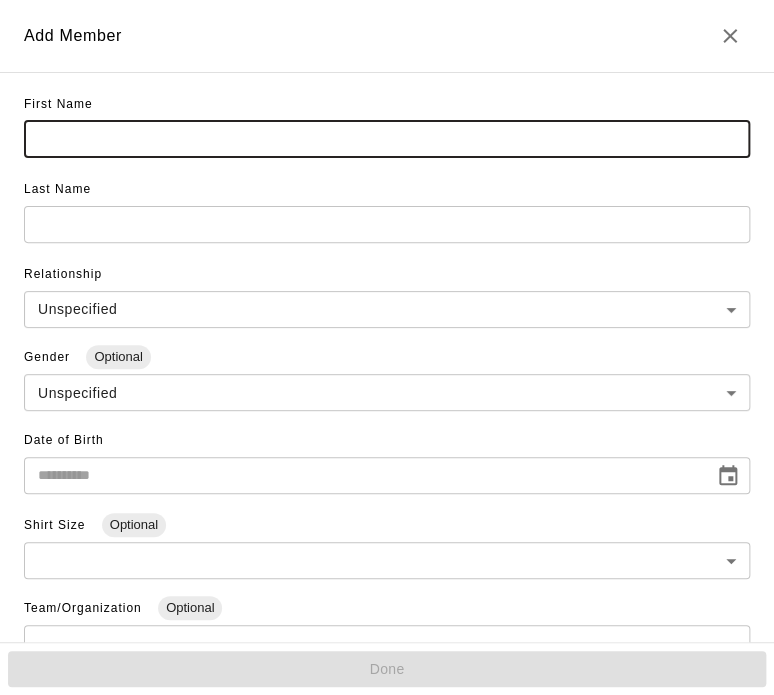 click at bounding box center (387, 139) 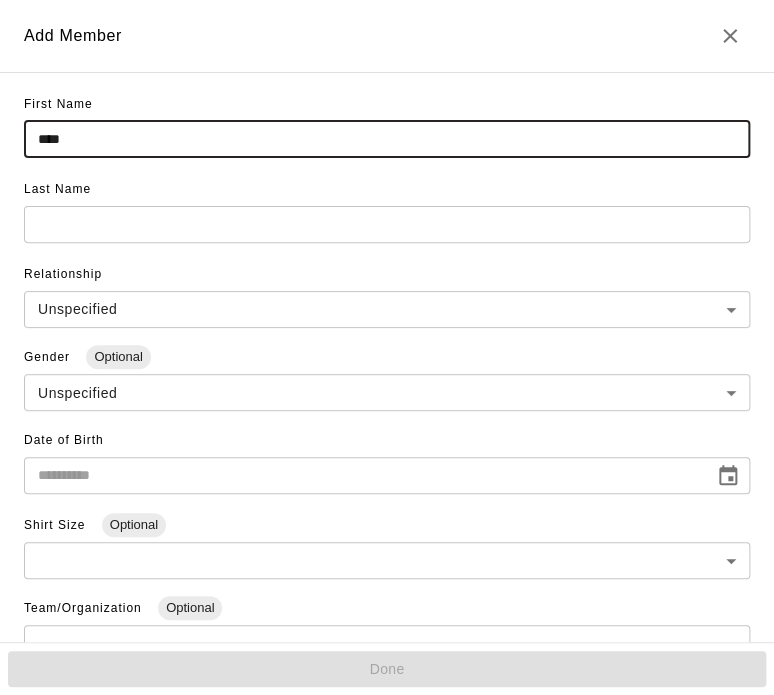type on "****" 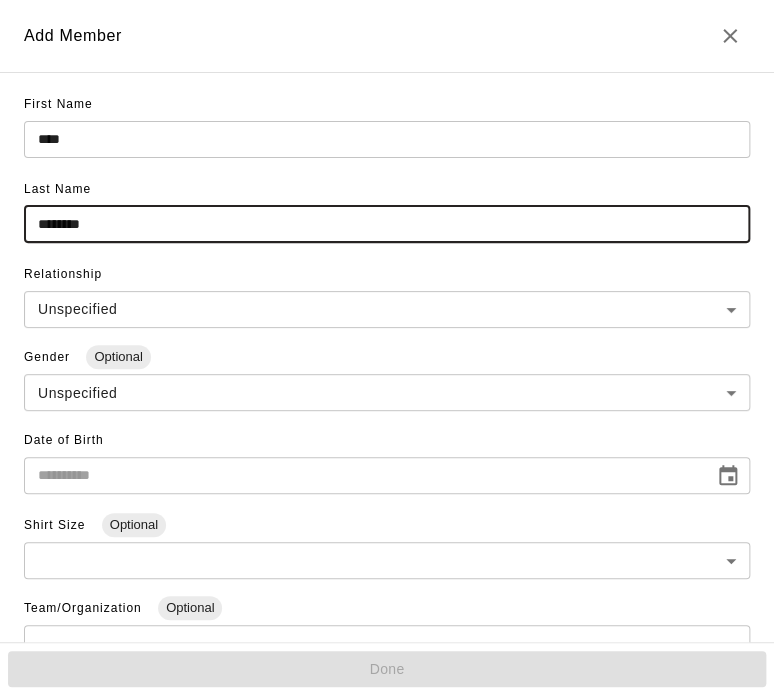 type on "********" 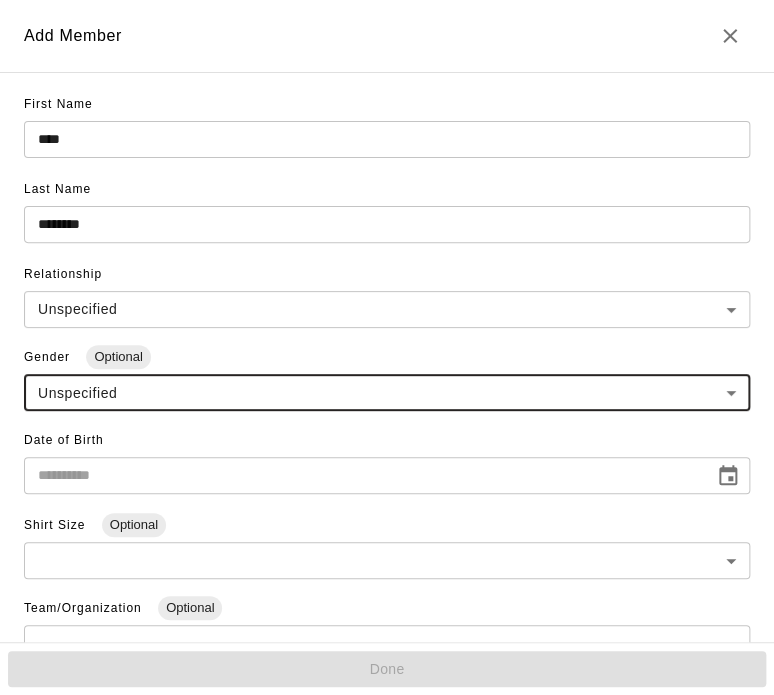 type on "**********" 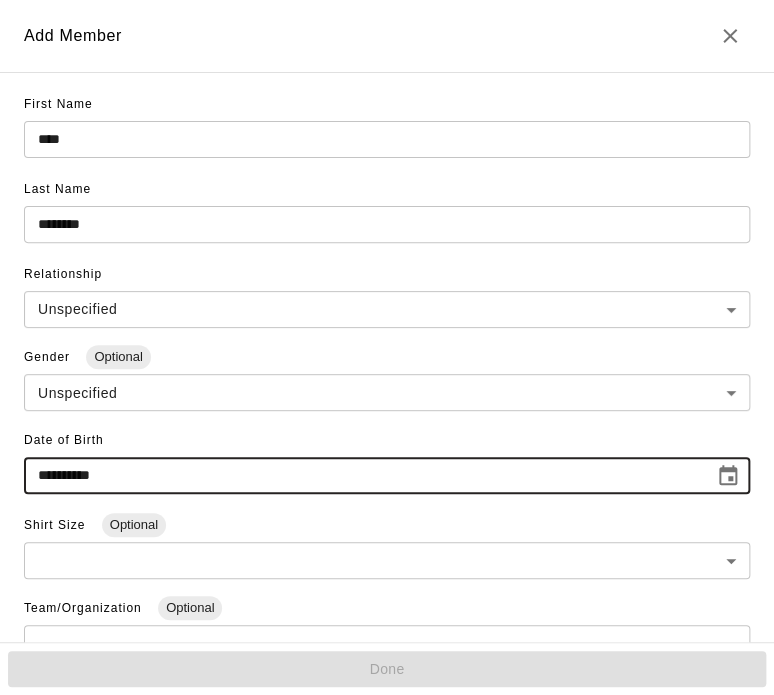 type 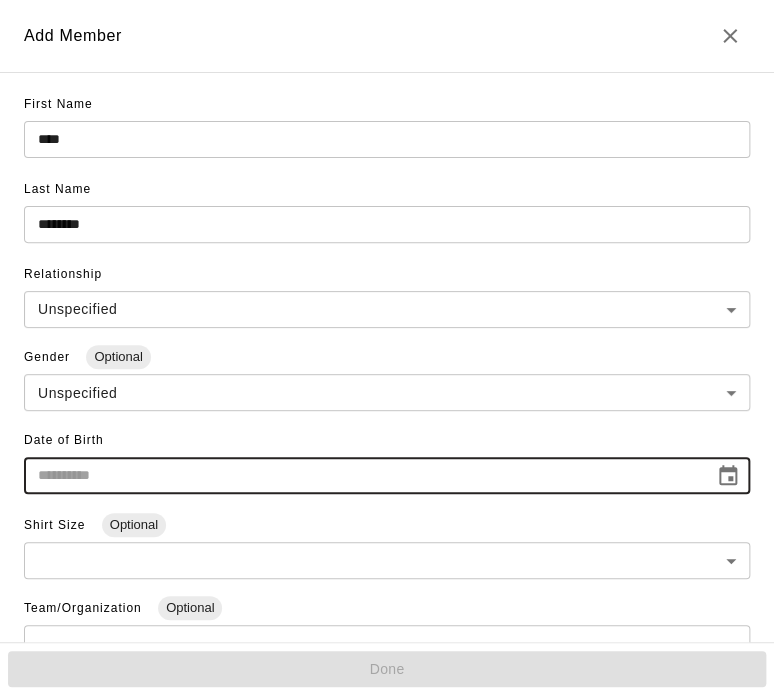 type 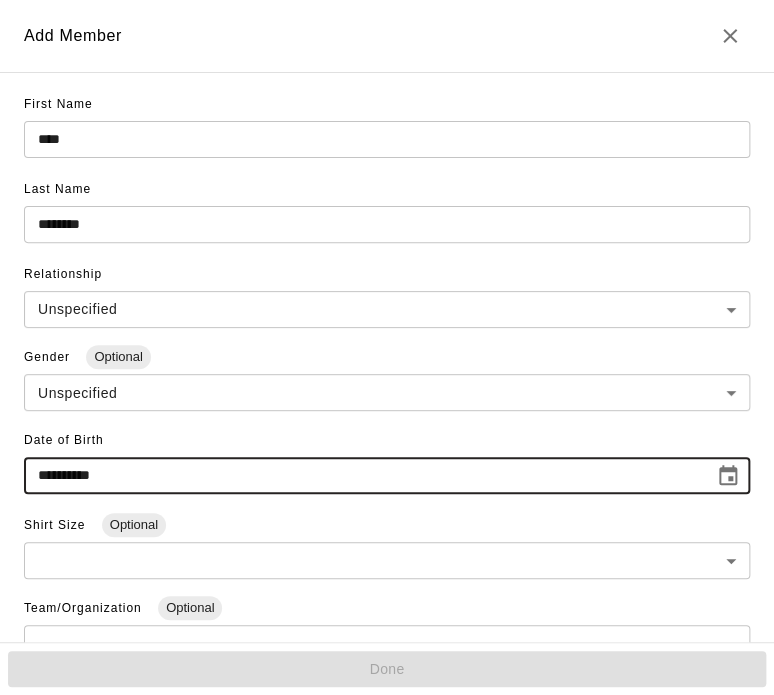click on "**********" at bounding box center [362, 475] 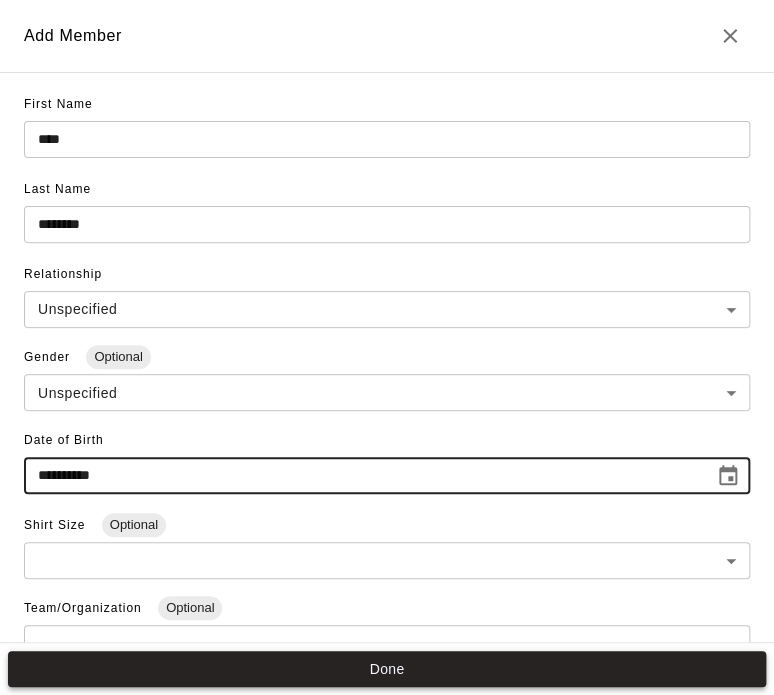 type on "**********" 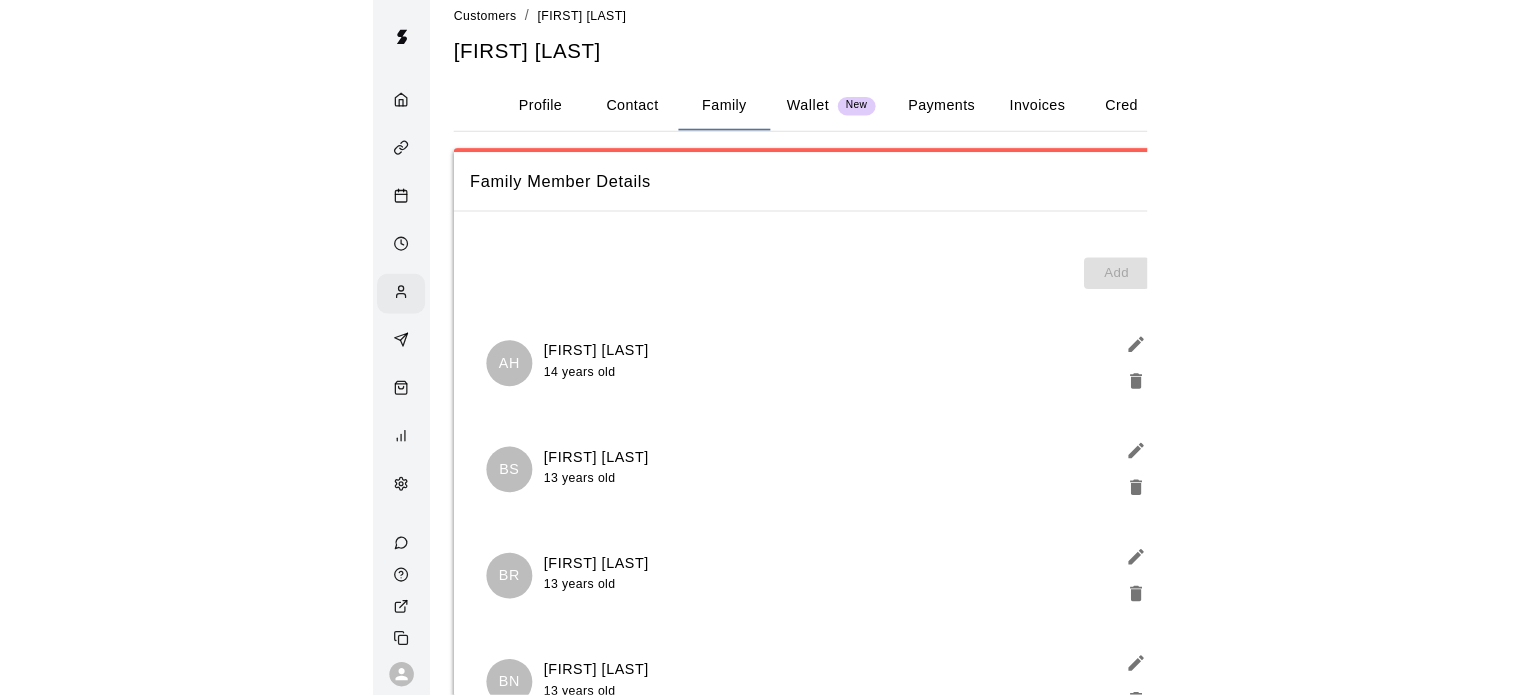 scroll, scrollTop: 0, scrollLeft: 0, axis: both 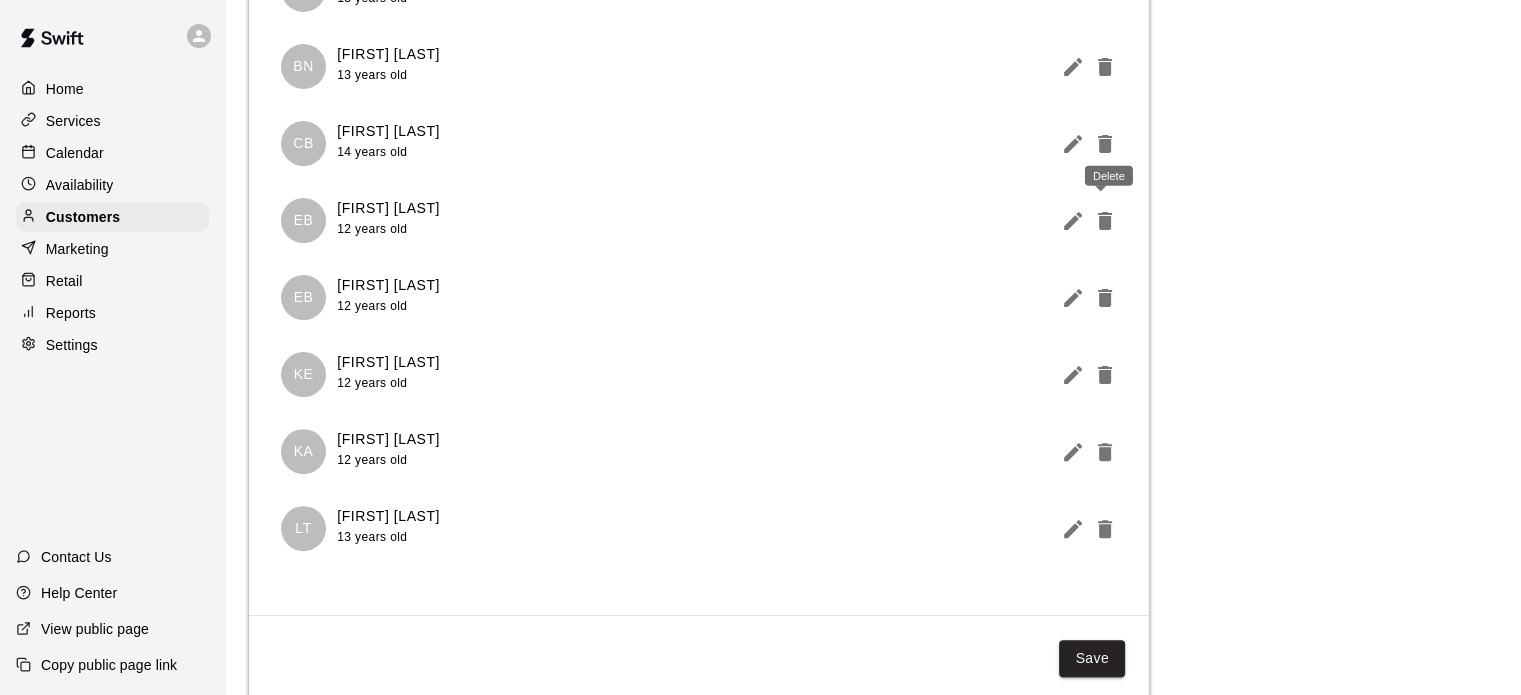 click 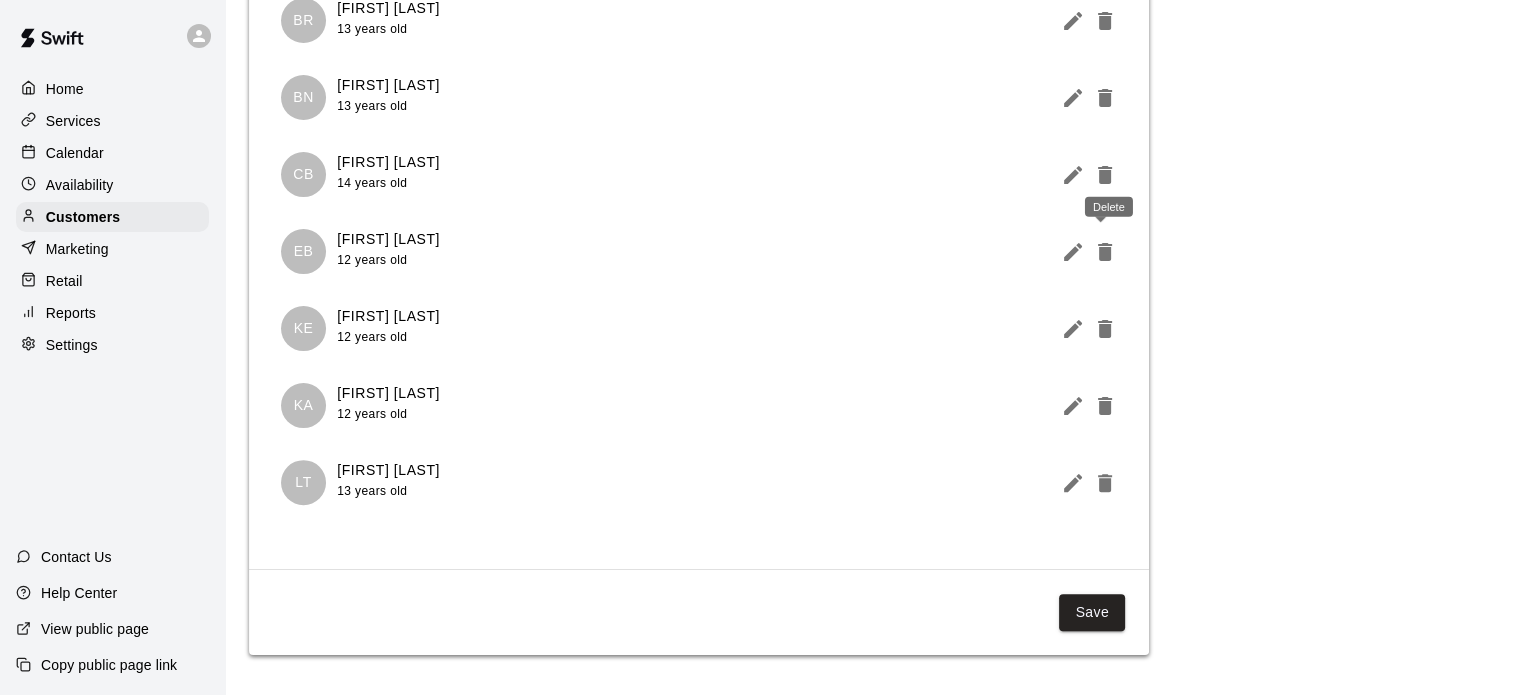 scroll, scrollTop: 492, scrollLeft: 0, axis: vertical 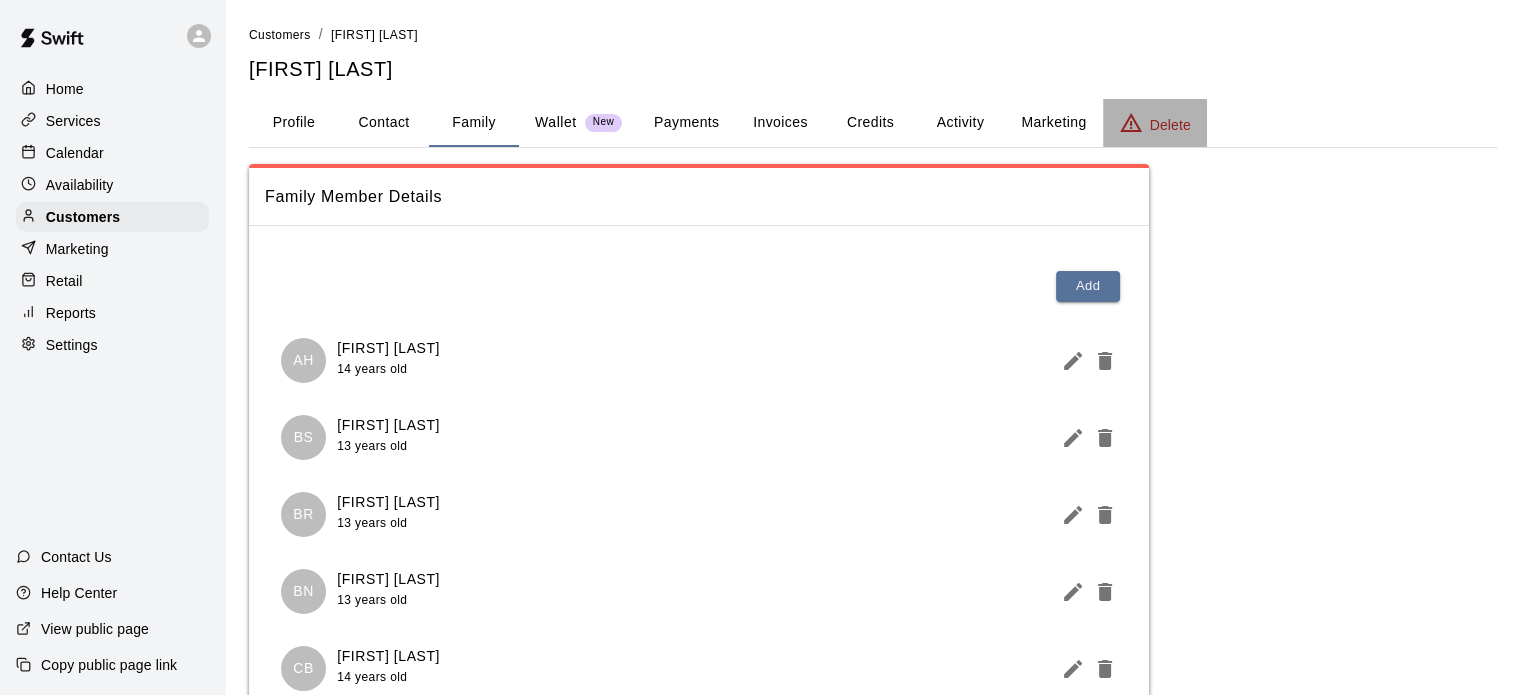 click on "Delete" at bounding box center (1170, 125) 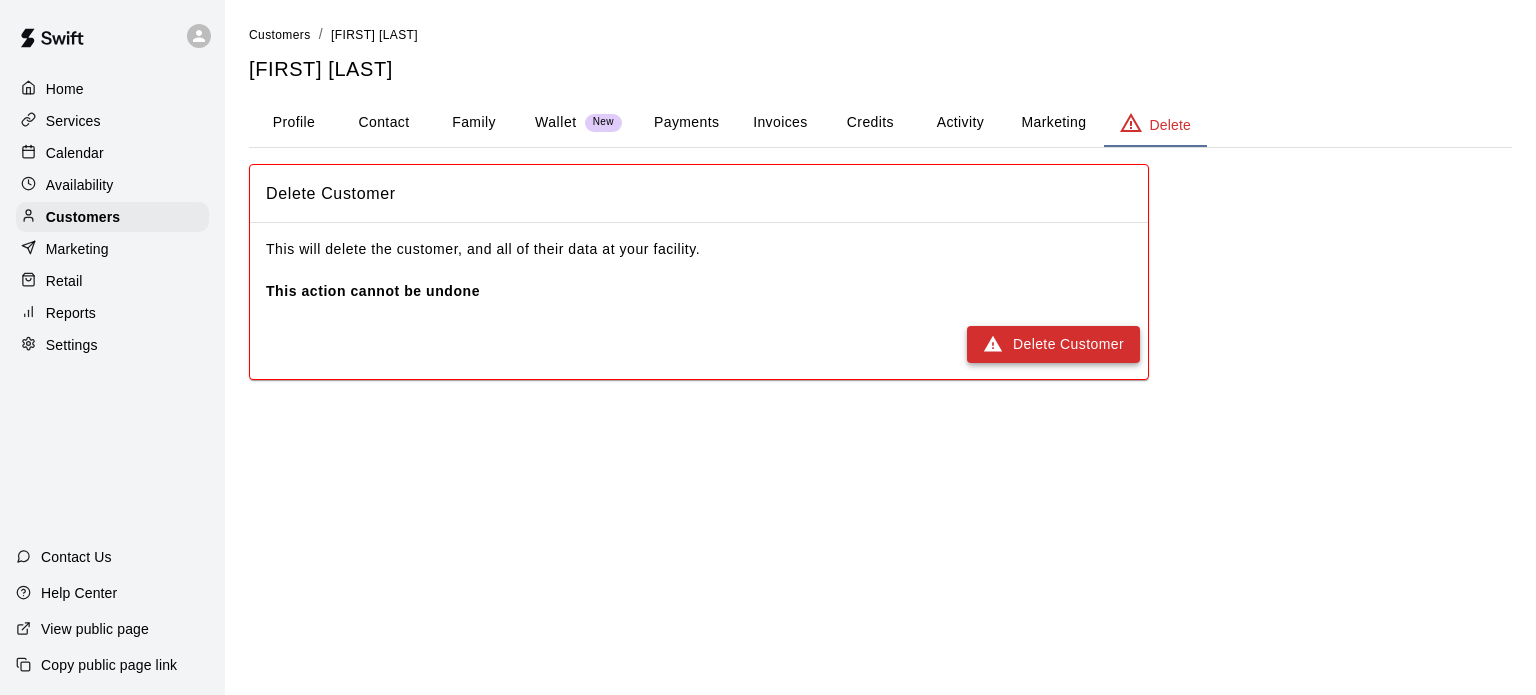 click on "Delete Customer" at bounding box center [1053, 344] 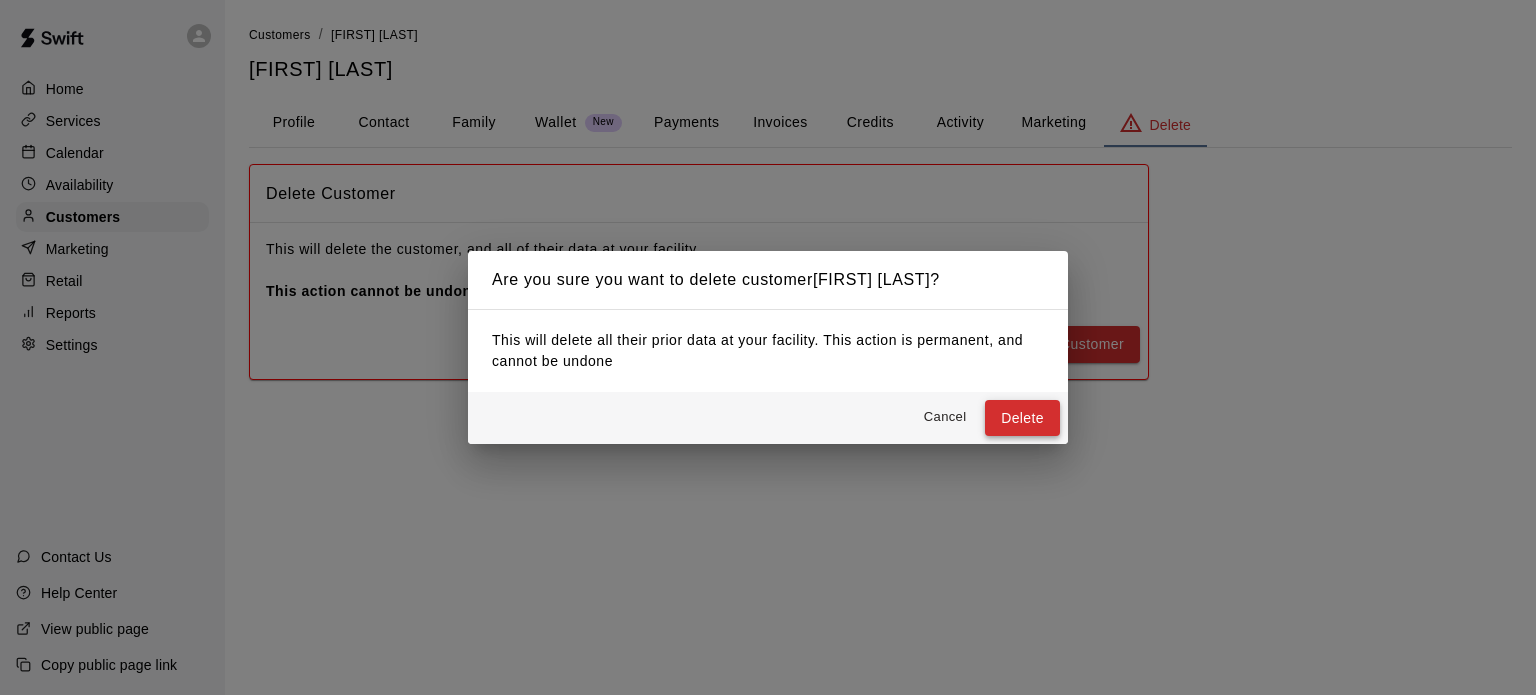 click on "Delete" at bounding box center [1022, 418] 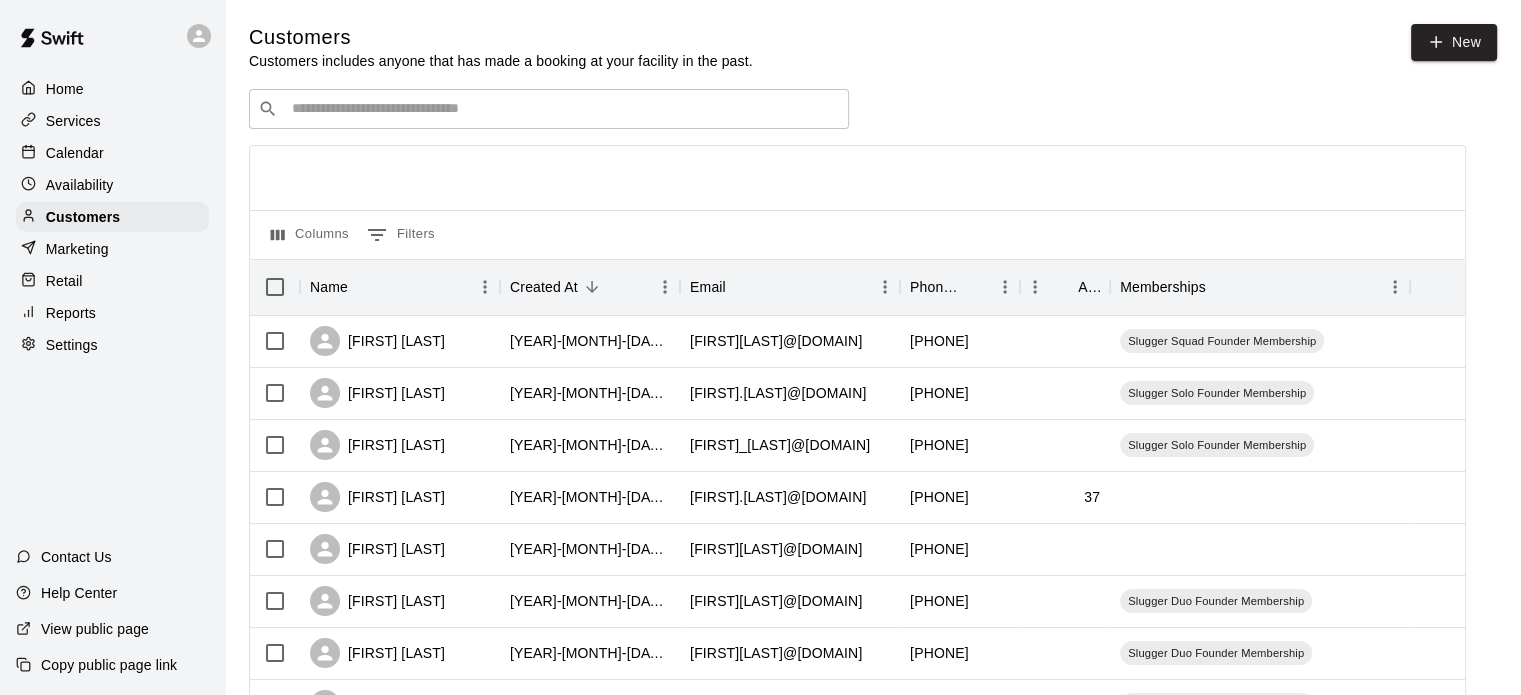click on "Customers Customers includes anyone that has made a booking at your facility in the past.   New ​ ​ Columns 0 Filters Name Created At Email Phone Number Age Memberships [FIRST] [LAST] [YEAR]-[MONTH]-[DAY] [HOUR]:[MINUTE]:[SECOND] [EMAIL] [PHONE] Slugger Squad Founder Membership [FIRST] [LAST]  [YEAR]-[MONTH]-[DAY] [HOUR]:[MINUTE]:[SECOND] [EMAIL] [PHONE] Slugger Solo Founder Membership [FIRST] [LAST] [YEAR]-[MONTH]-[DAY] [HOUR]:[MINUTE]:[SECOND] [EMAIL] [PHONE] Slugger Solo Founder Membership [FIRST] [LAST] [YEAR]-[MONTH]-[DAY] [HOUR]:[MINUTE]:[SECOND] [EMAIL] [PHONE] 37 [FIRST]  [LAST] [YEAR]-[MONTH]-[DAY] [HOUR]:[MINUTE]:[SECOND] [EMAIL] [PHONE] [FIRST] [LAST] [YEAR]-[MONTH]-[DAY] [HOUR]:[MINUTE]:[SECOND] [EMAIL] [PHONE] Slugger Duo Founder Membership [FIRST] [LAST] [YEAR]-[MONTH]-[DAY] [HOUR]:[MINUTE]:[SECOND] [EMAIL] [PHONE] Slugger Duo Founder Membership [FIRST] [LAST] [YEAR]-[MONTH]-[DAY] [HOUR]:[MINUTE]:[SECOND] [EMAIL] [PHONE] Slugger Solo Founder Membership [FIRST] [LAST] [YEAR]-[MONTH]-[DAY] [HOUR]:[MINUTE]:[SECOND] [EMAIL] [PHONE]" at bounding box center (873, 847) 